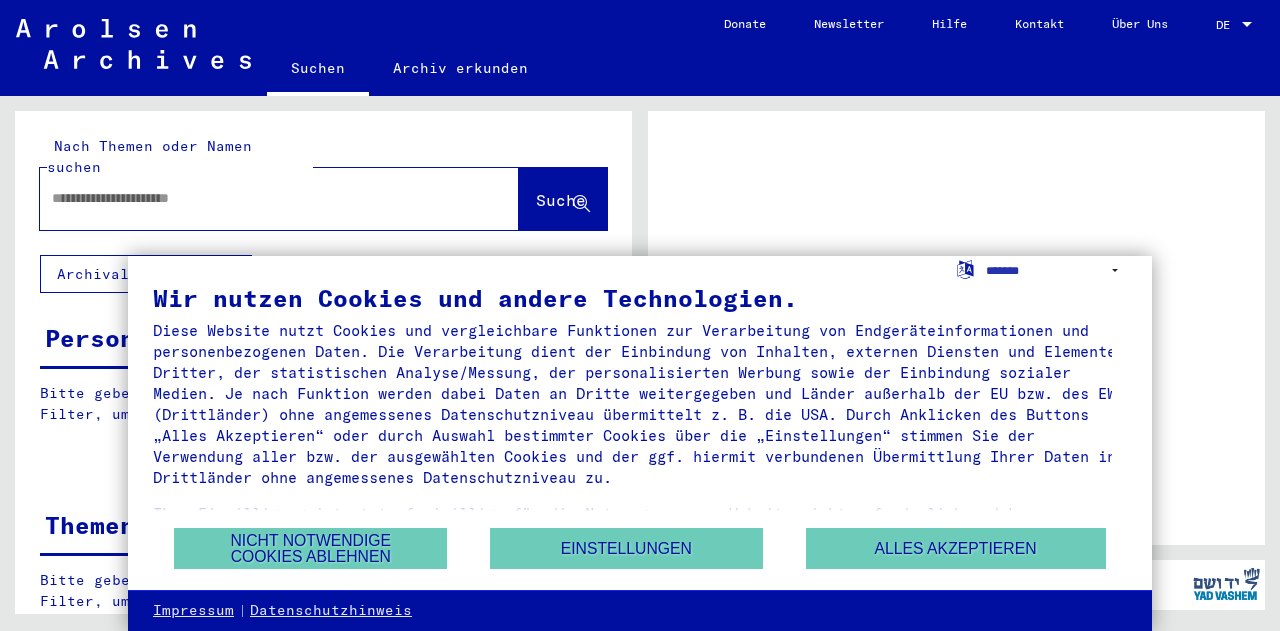 scroll, scrollTop: 0, scrollLeft: 0, axis: both 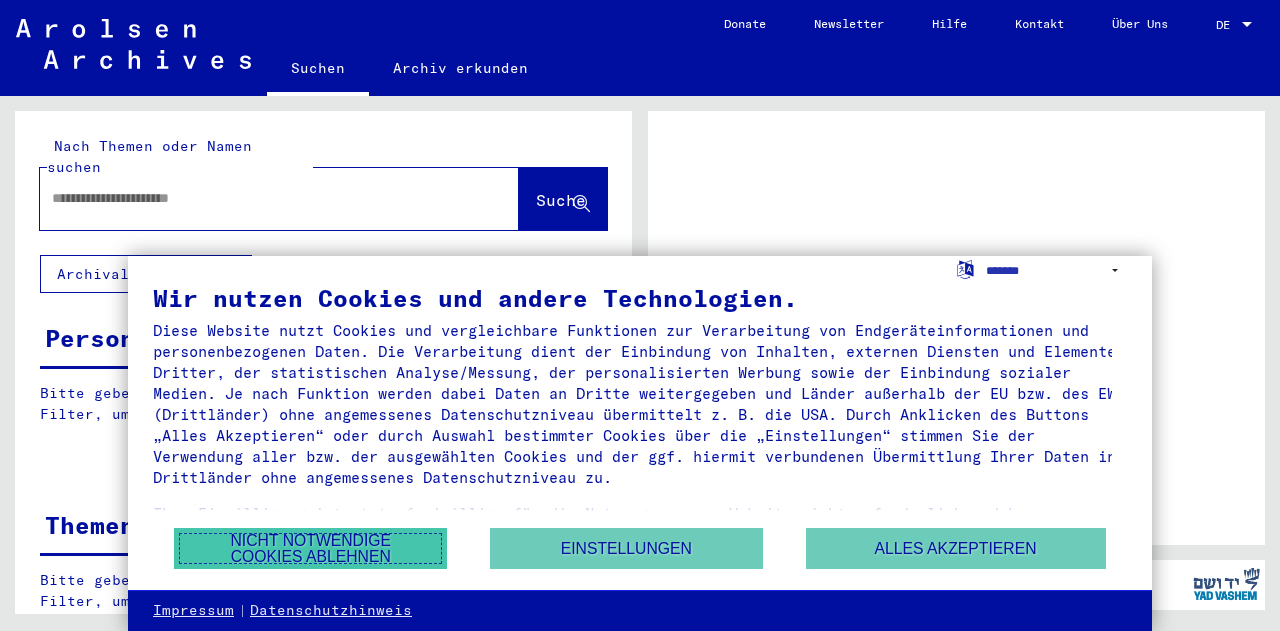 click on "Nicht notwendige Cookies ablehnen" at bounding box center (310, 548) 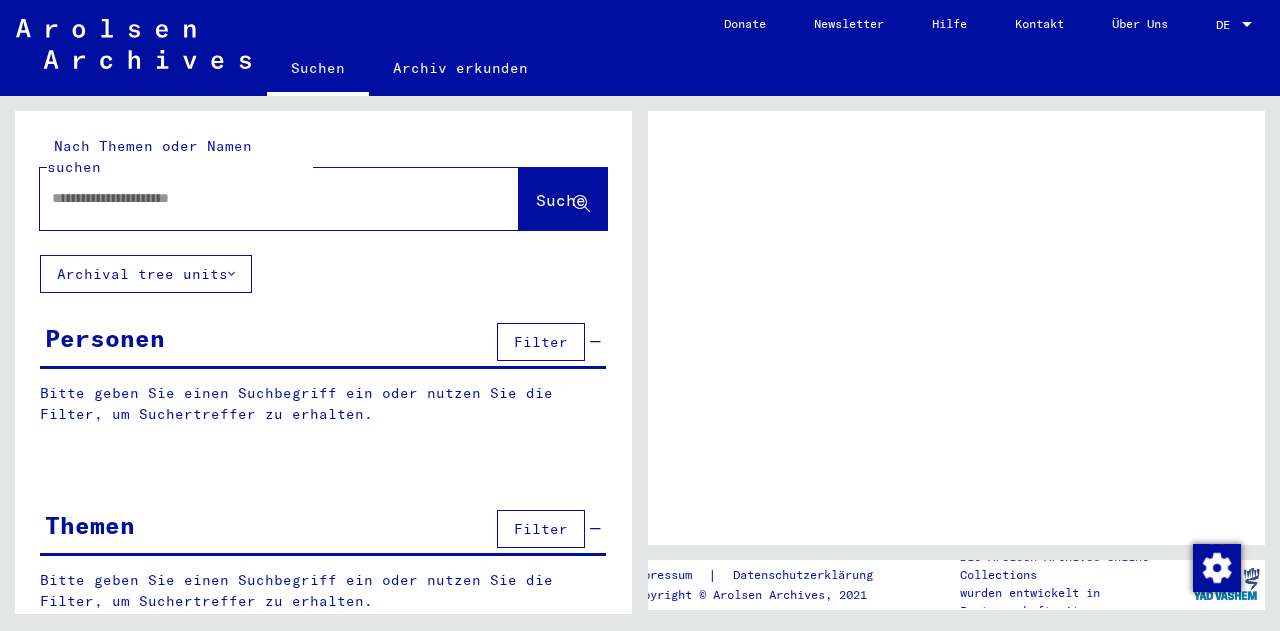 click at bounding box center (261, 198) 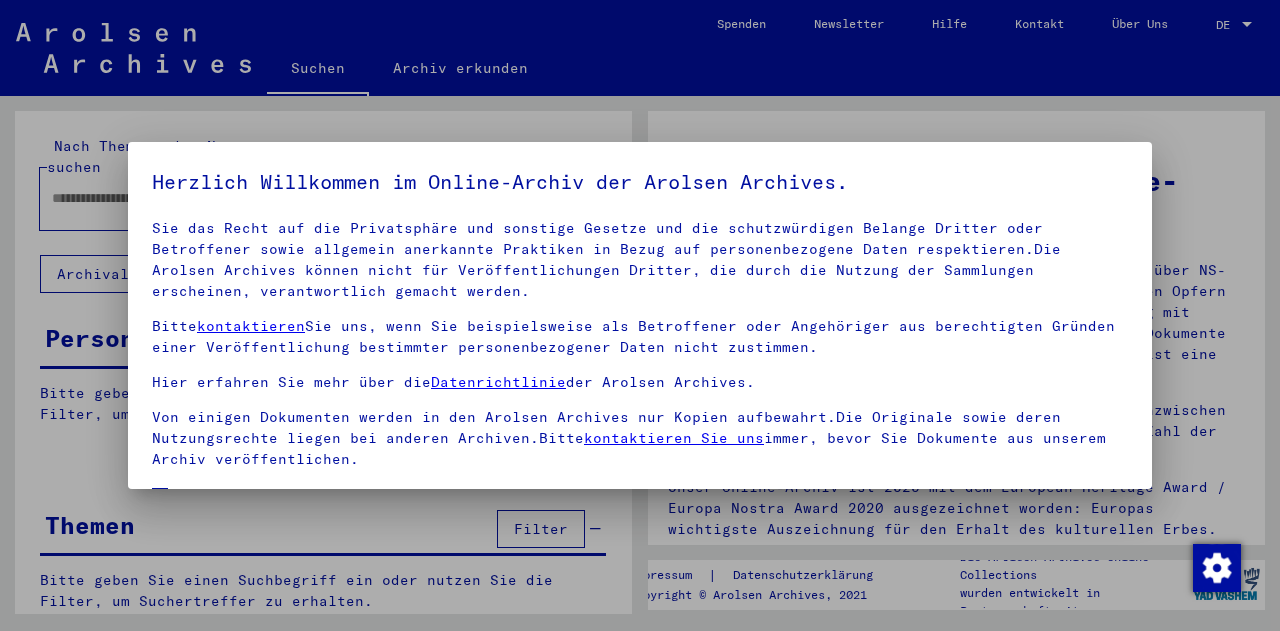 scroll, scrollTop: 134, scrollLeft: 0, axis: vertical 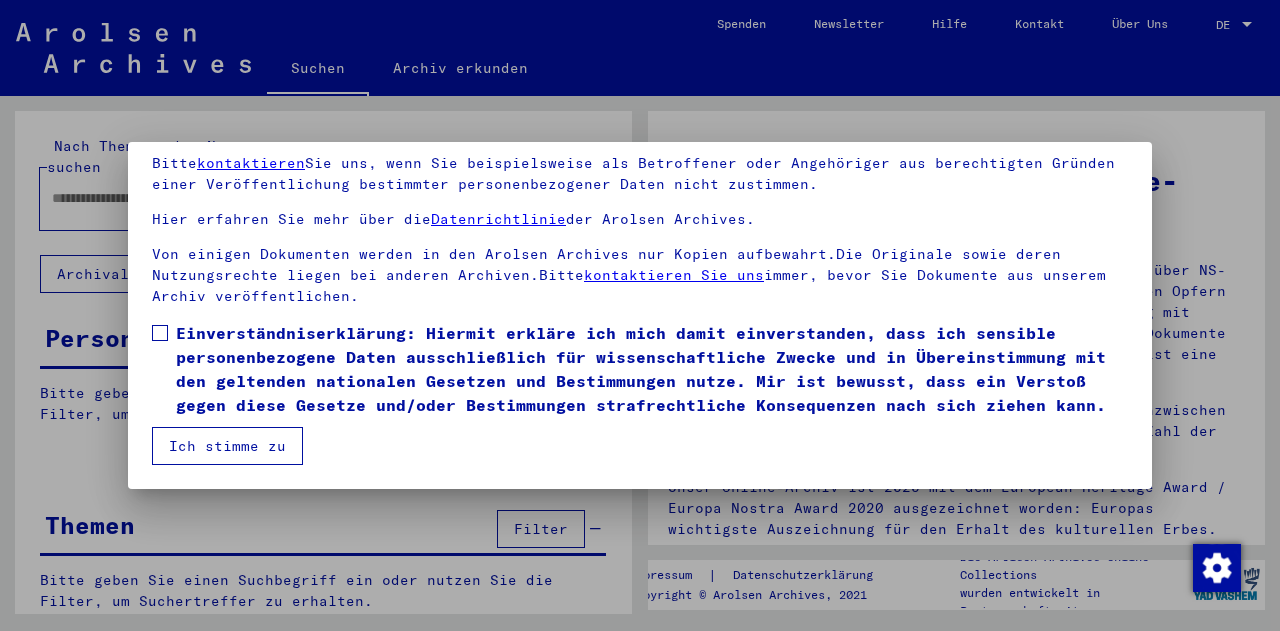 click on "Einverständniserklärung: Hiermit erkläre ich mich damit einverstanden, dass ich sensible personenbezogene Daten ausschließlich für wissenschaftliche Zwecke und in Übereinstimmung mit den geltenden nationalen Gesetzen und Bestimmungen nutze. Mir ist bewusst, dass ein Verstoß gegen diese Gesetze und/oder Bestimmungen strafrechtliche Konsequenzen nach sich ziehen kann." at bounding box center [652, 369] 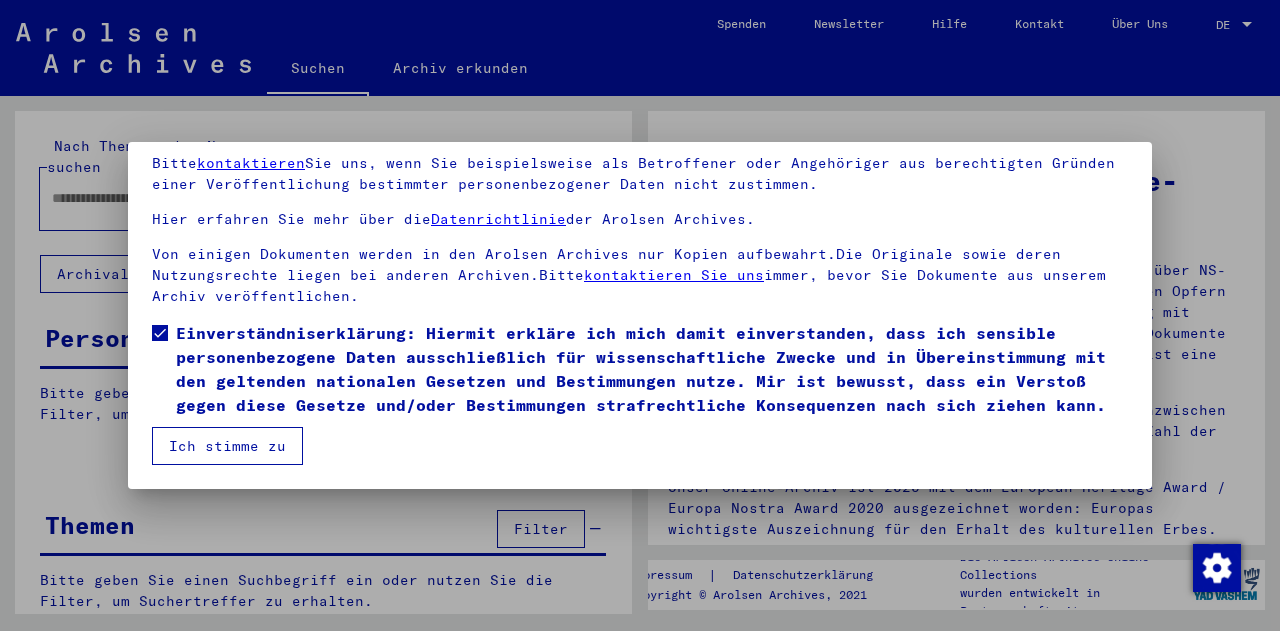 click on "Ich stimme zu" at bounding box center (227, 446) 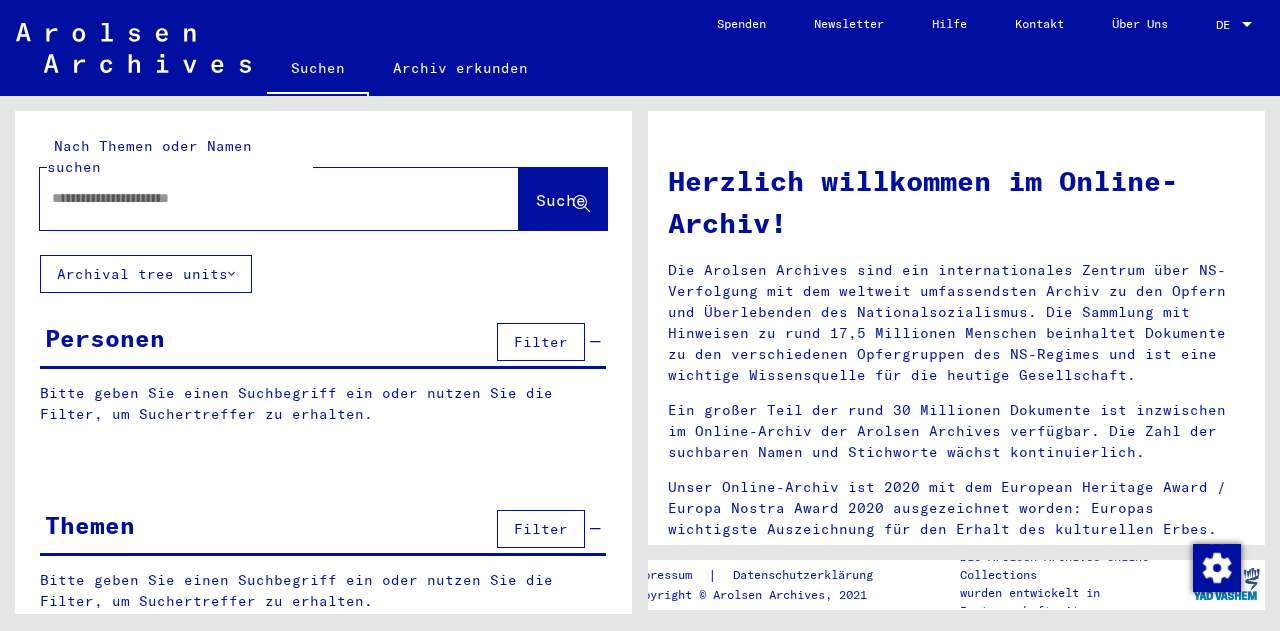 click on "Filter" at bounding box center (541, 342) 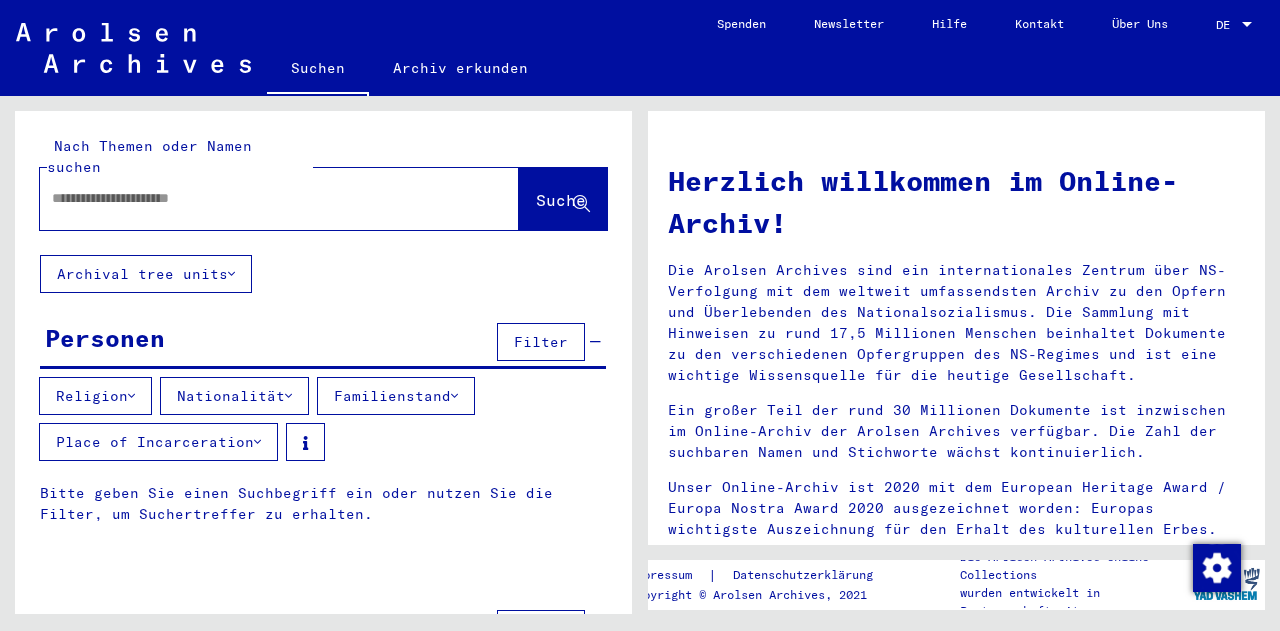 click on "Nationalität" at bounding box center (234, 396) 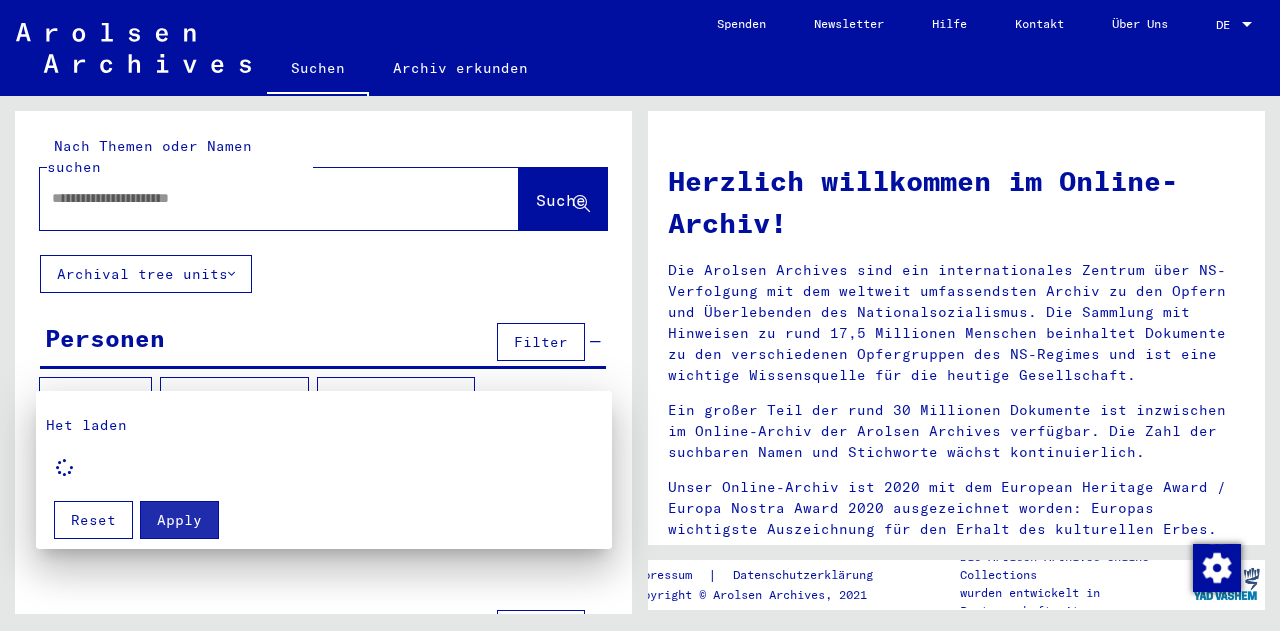 click at bounding box center [640, 315] 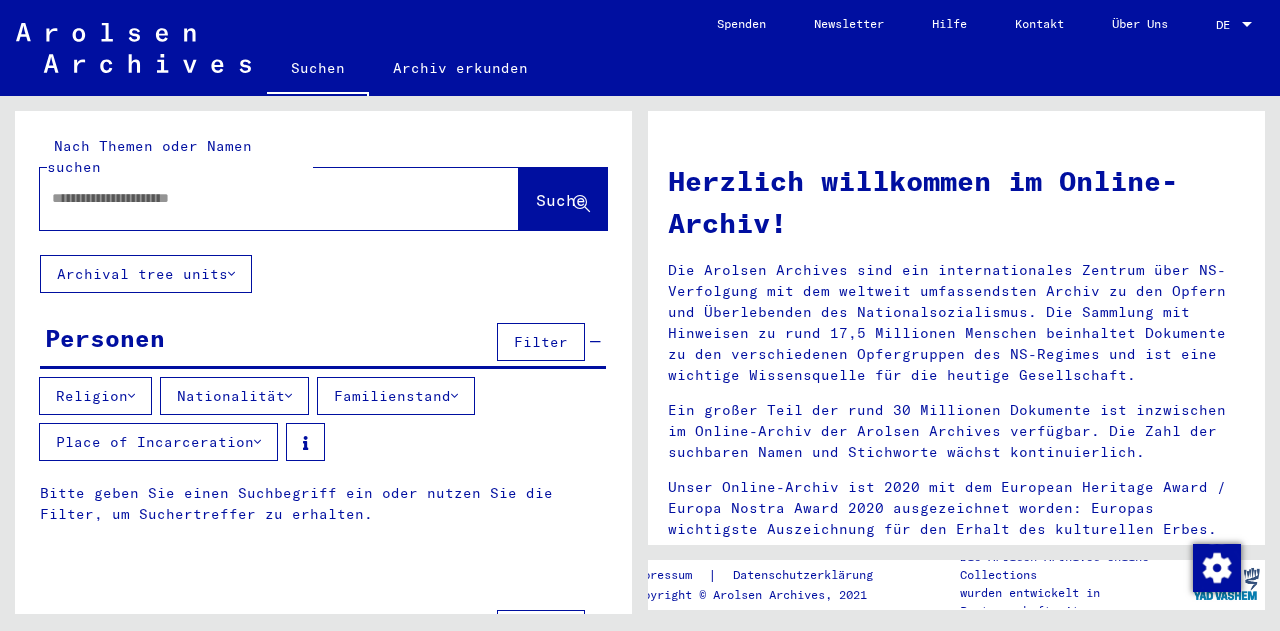 click on "Personen  Filter" at bounding box center [323, 343] 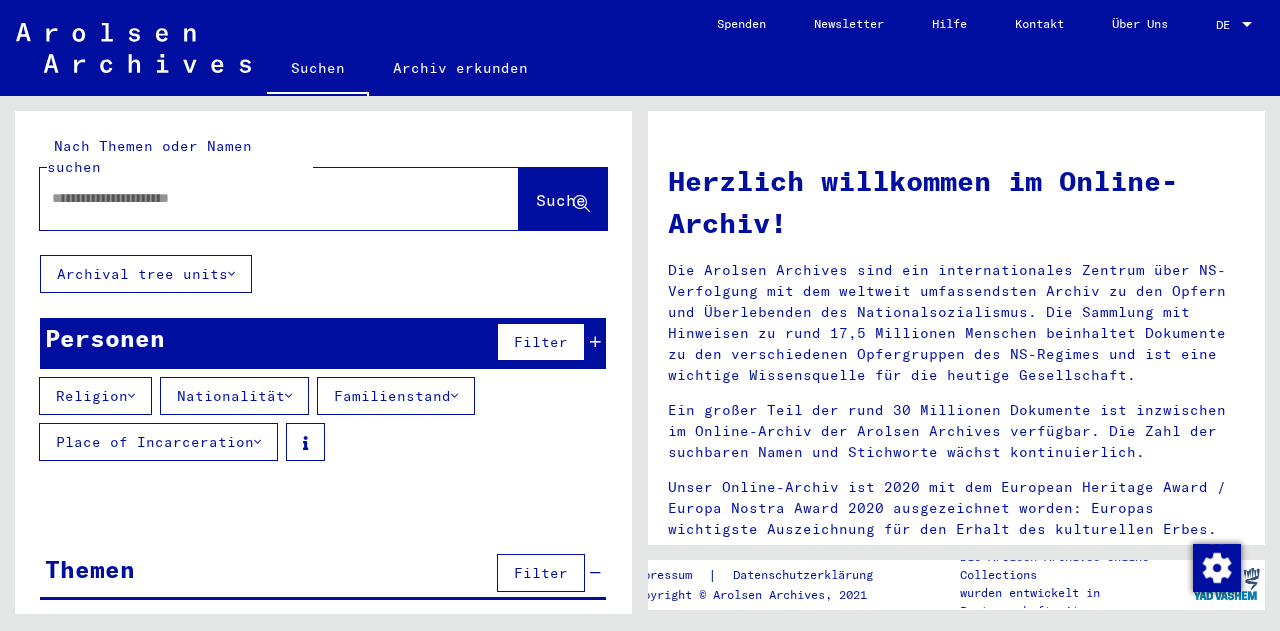 click on "Personen  Filter" at bounding box center [323, 343] 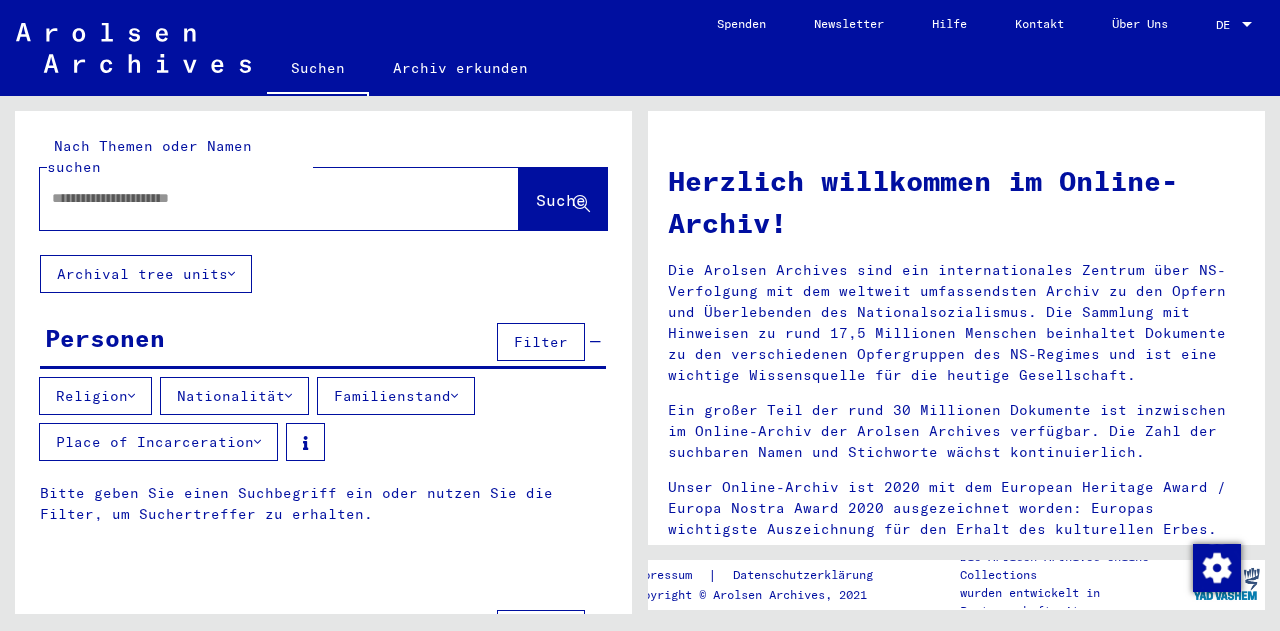click on "Personen  Filter" at bounding box center [323, 343] 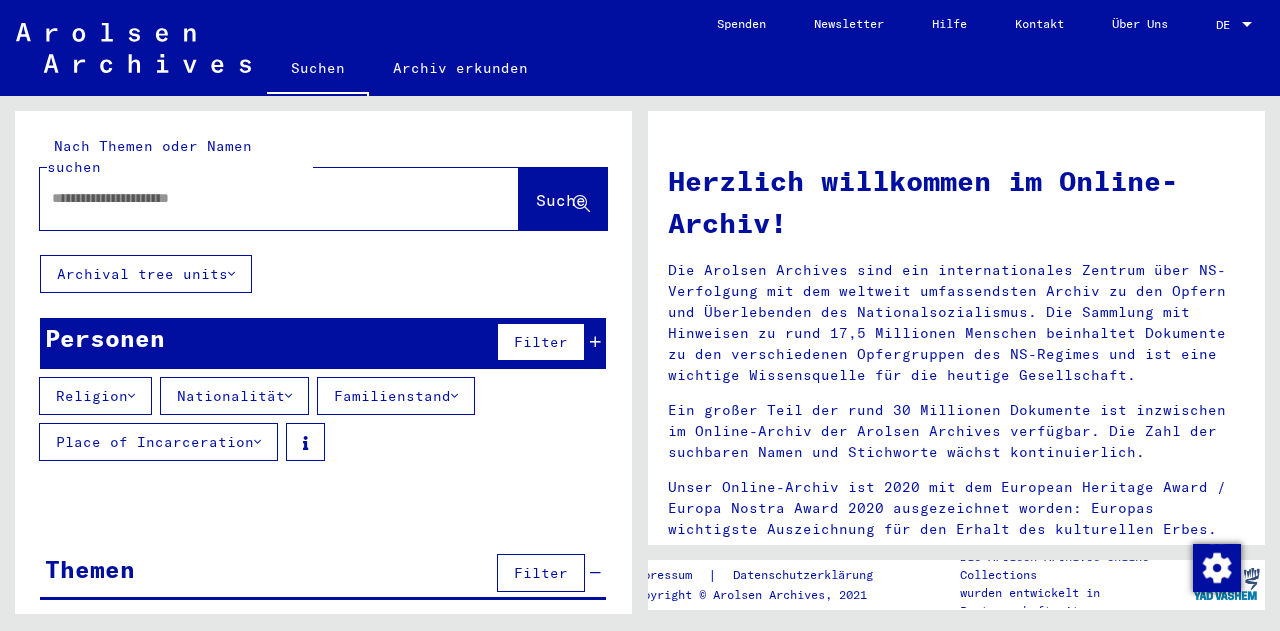 click on "Personen  Filter" at bounding box center [323, 343] 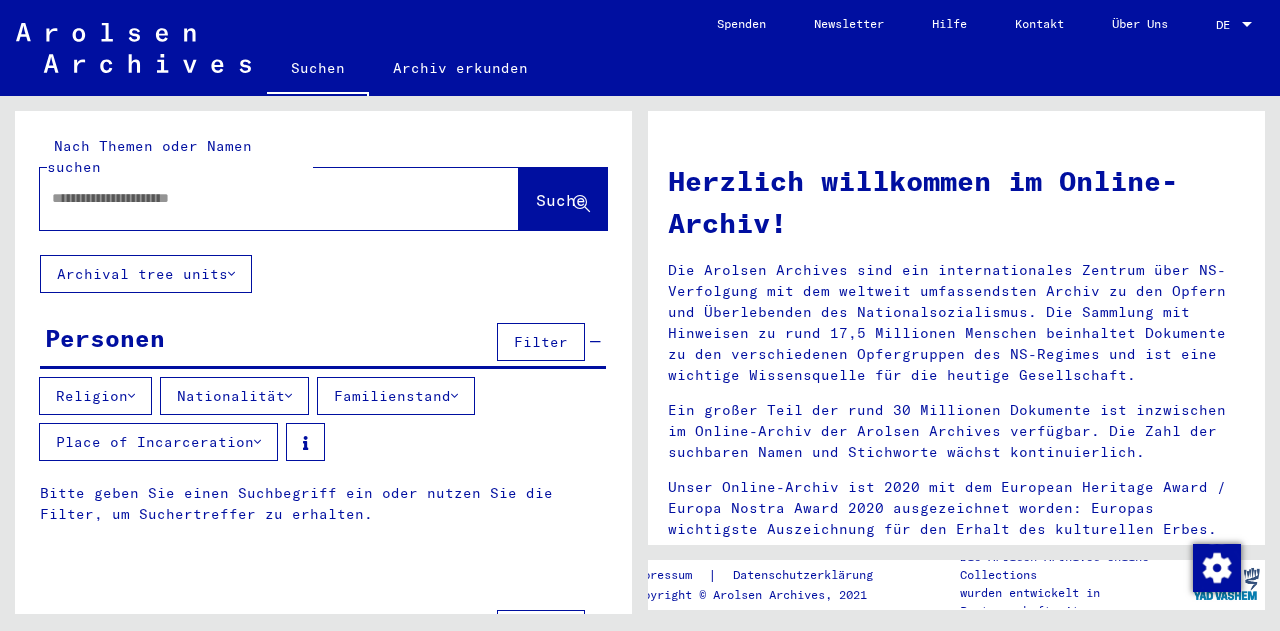 click on "Bitte geben Sie einen Suchbegriff ein oder nutzen Sie die Filter, um Suchertreffer zu erhalten." at bounding box center [323, 504] 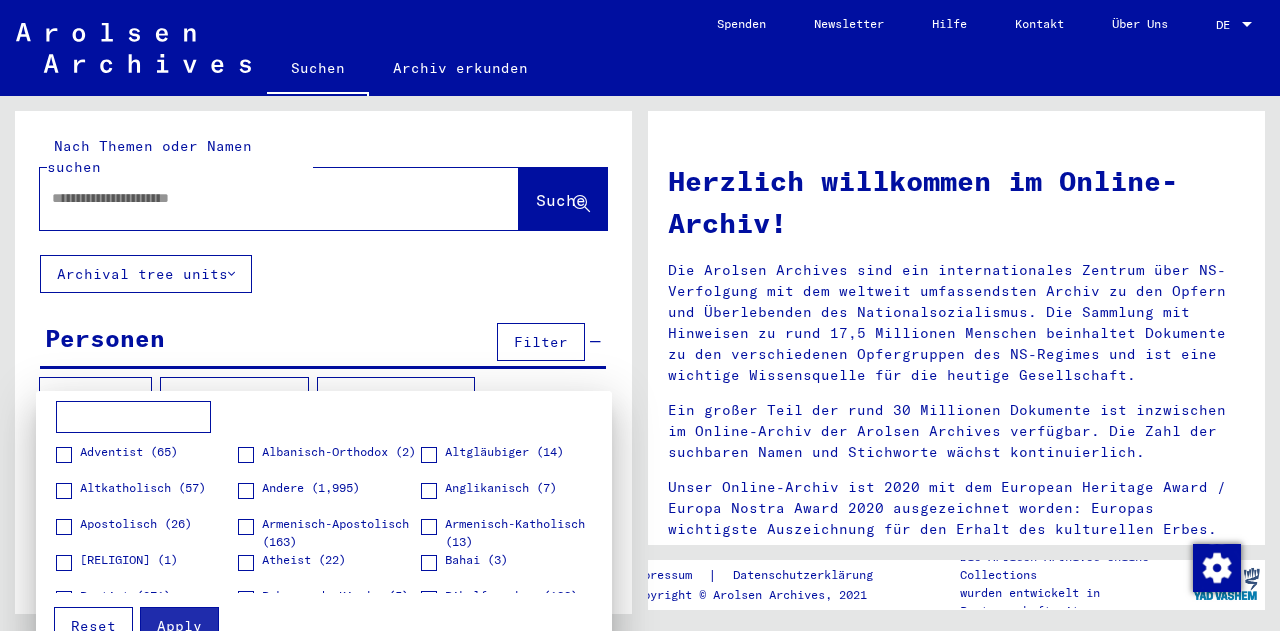 click at bounding box center [640, 315] 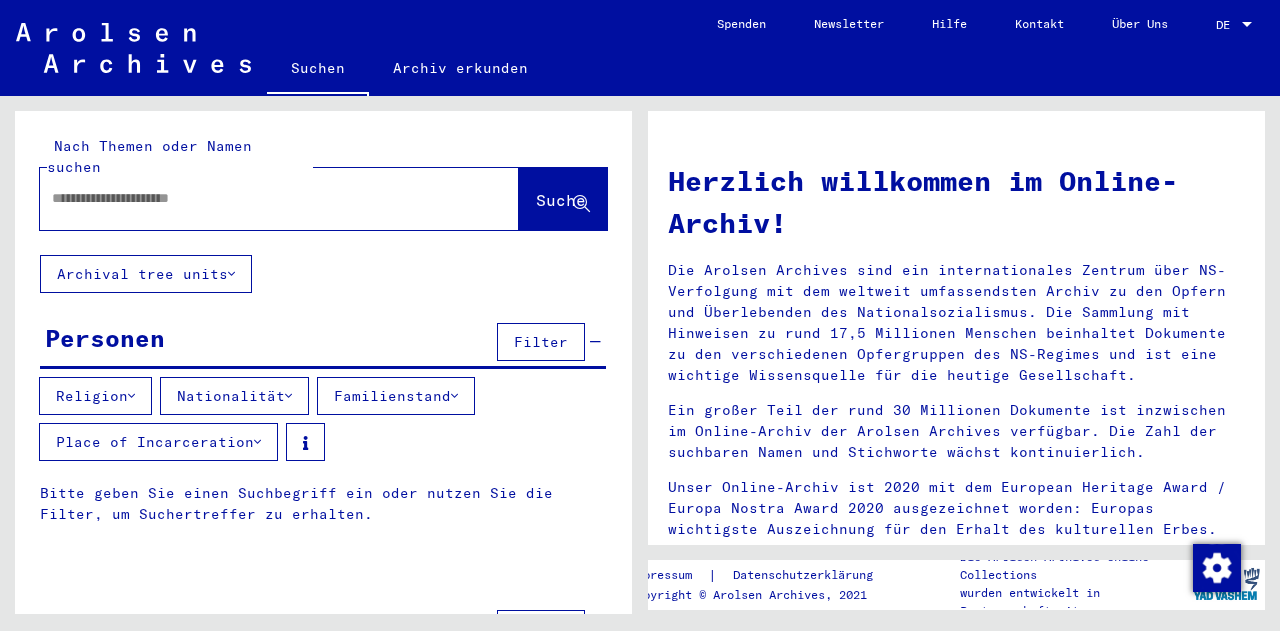 click on "Nationalität" at bounding box center (234, 396) 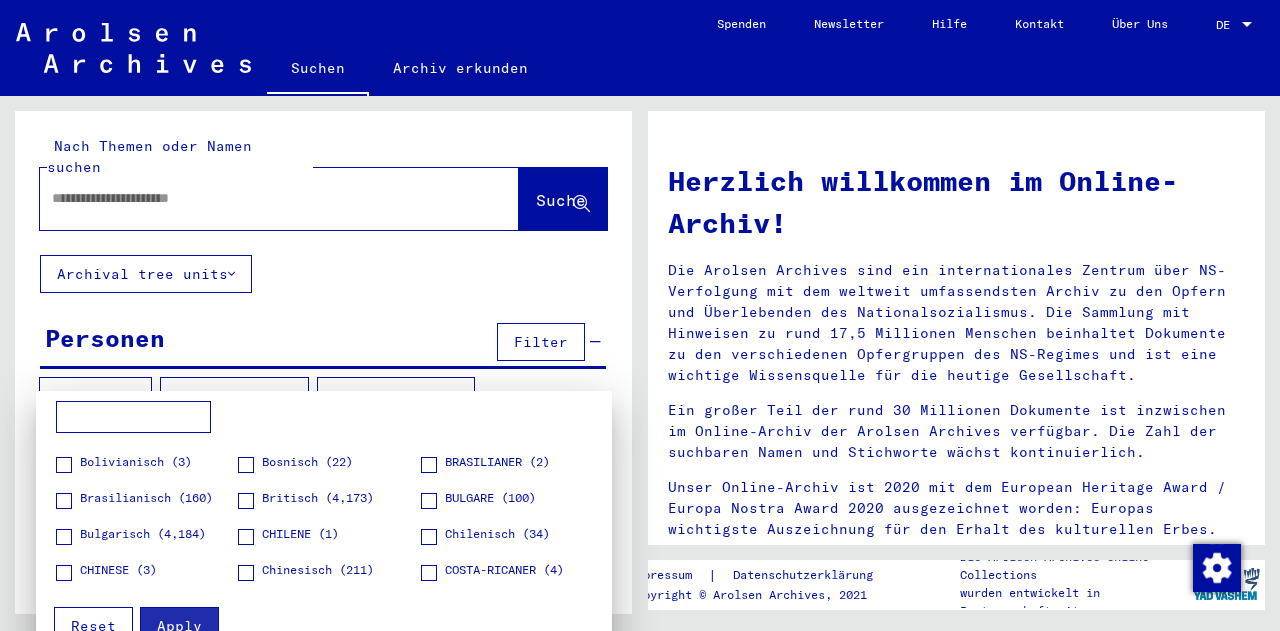scroll, scrollTop: 400, scrollLeft: 0, axis: vertical 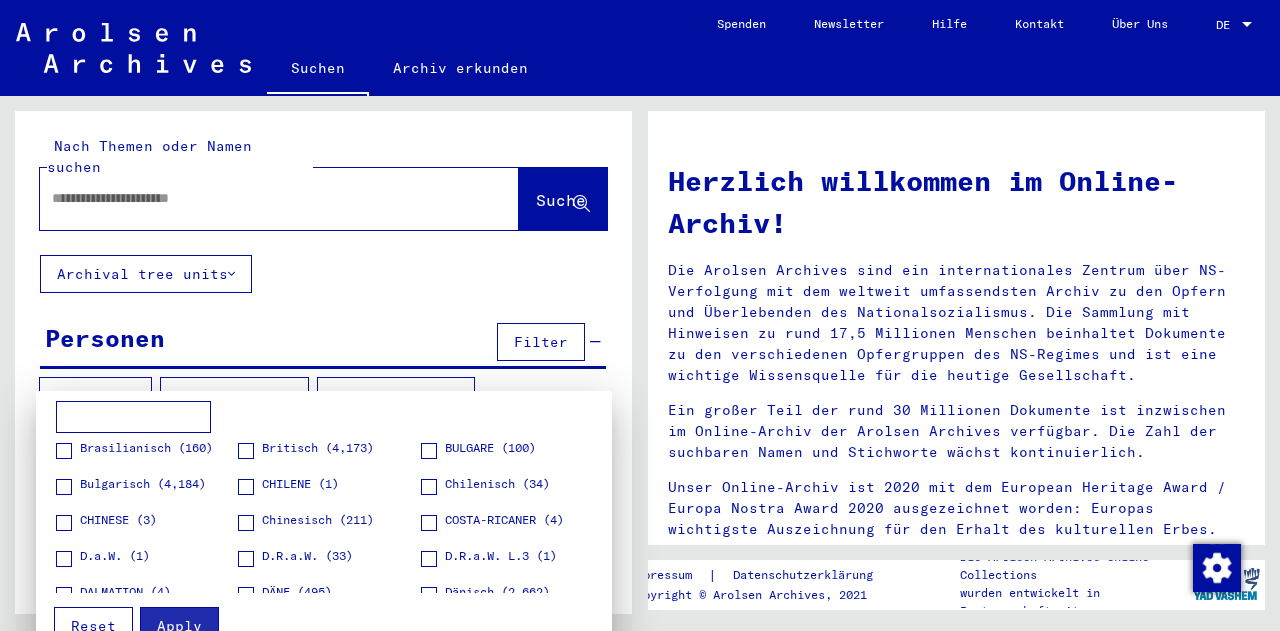 click at bounding box center [640, 315] 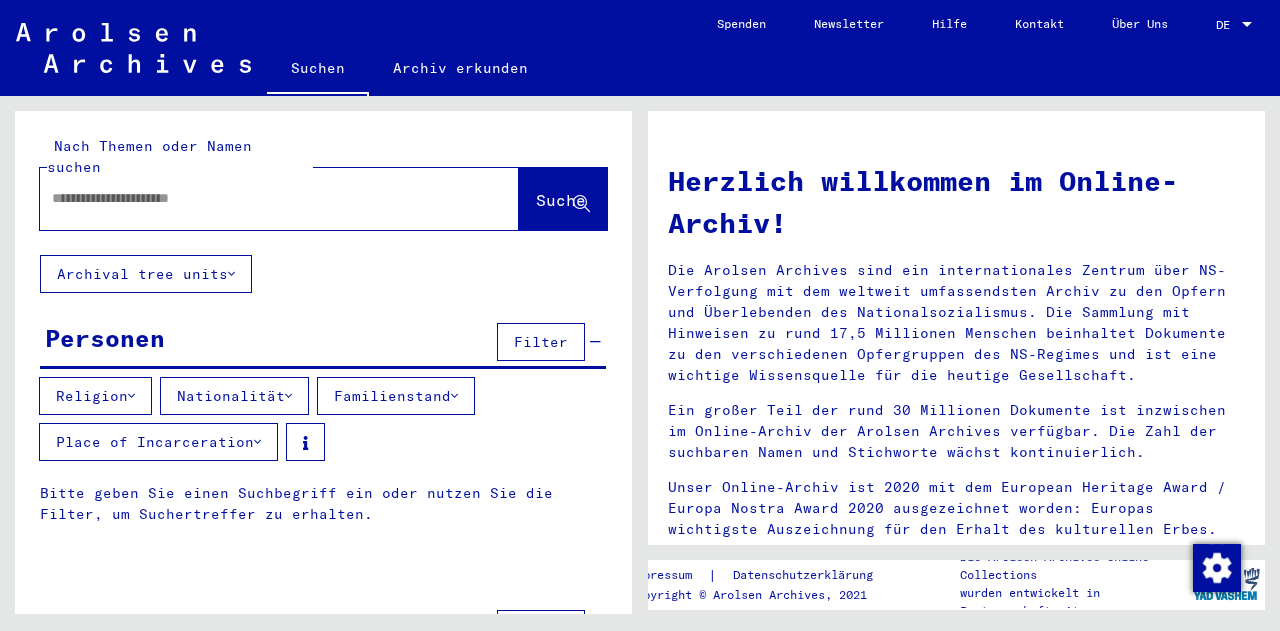 drag, startPoint x: 314, startPoint y: 169, endPoint x: 308, endPoint y: 181, distance: 13.416408 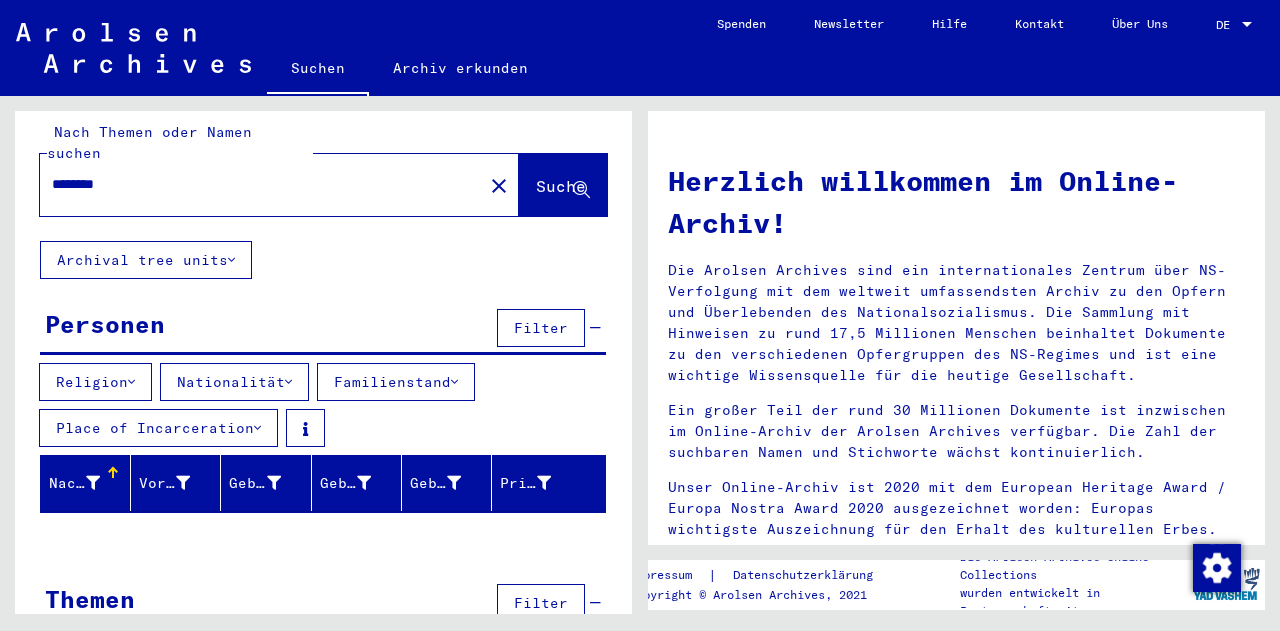 scroll, scrollTop: 0, scrollLeft: 0, axis: both 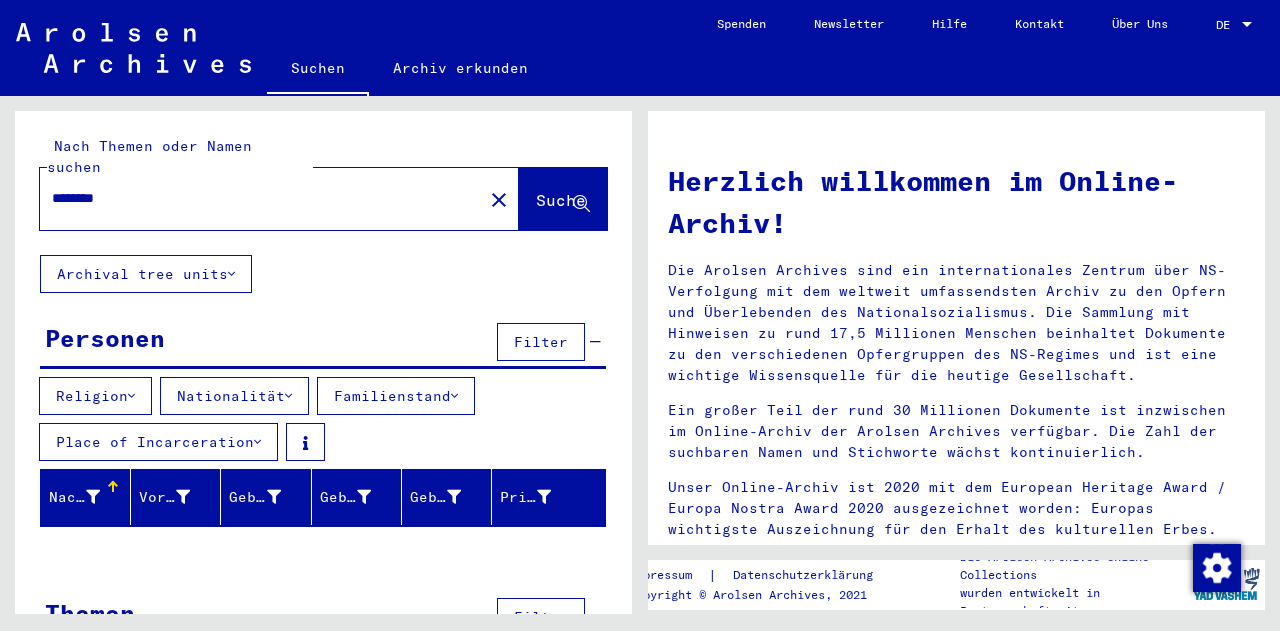 drag, startPoint x: 150, startPoint y: 182, endPoint x: 31, endPoint y: 181, distance: 119.0042 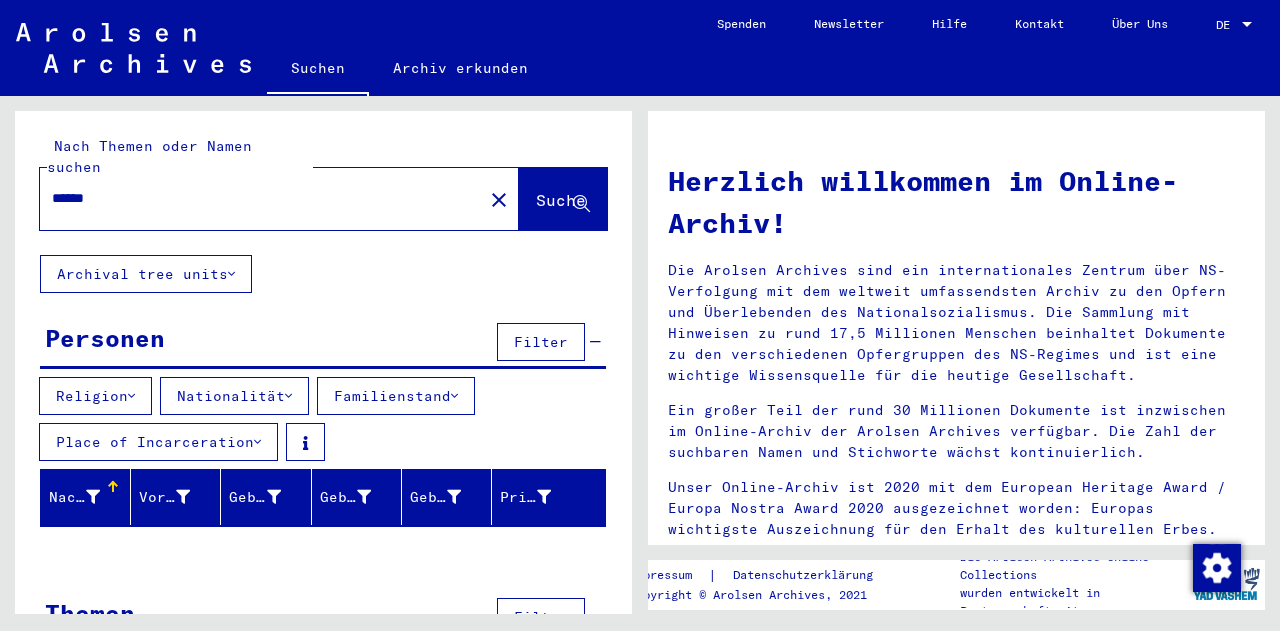 type on "******" 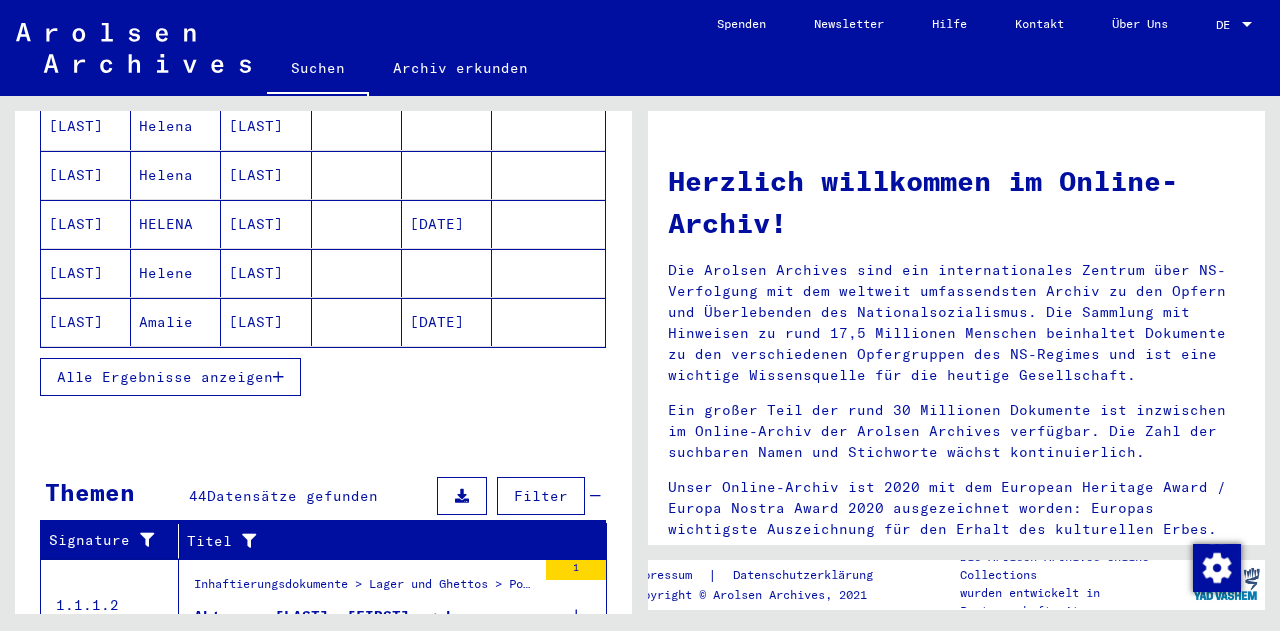 scroll, scrollTop: 424, scrollLeft: 0, axis: vertical 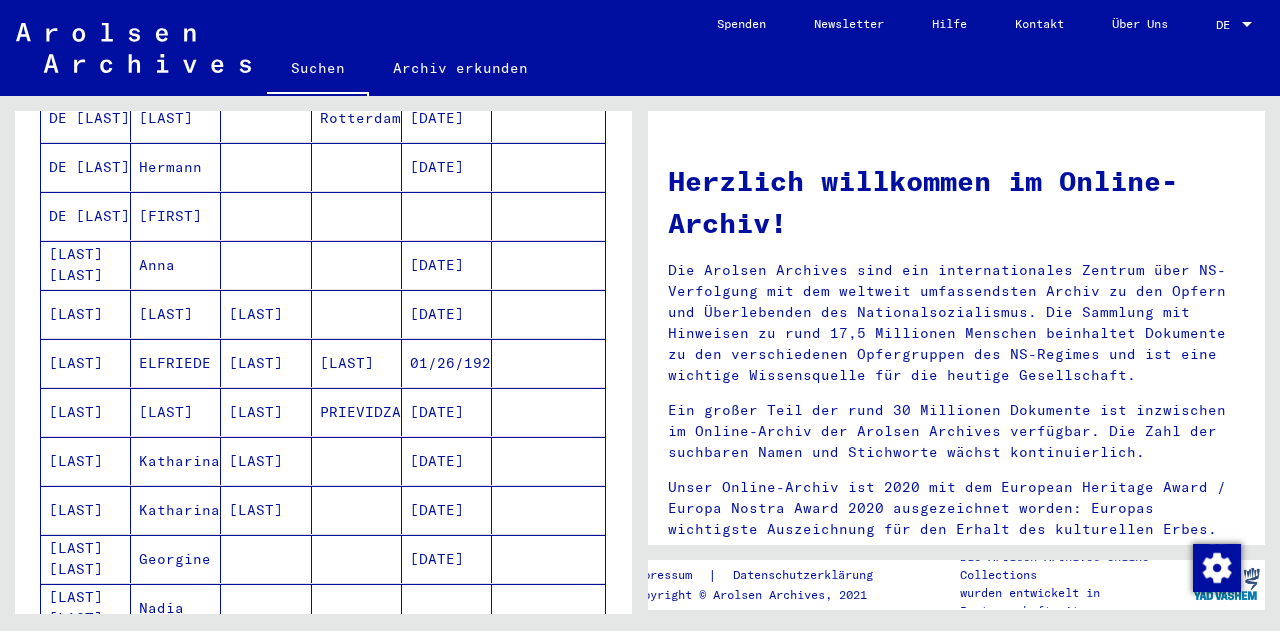 click on "[LAST]" at bounding box center [357, 412] 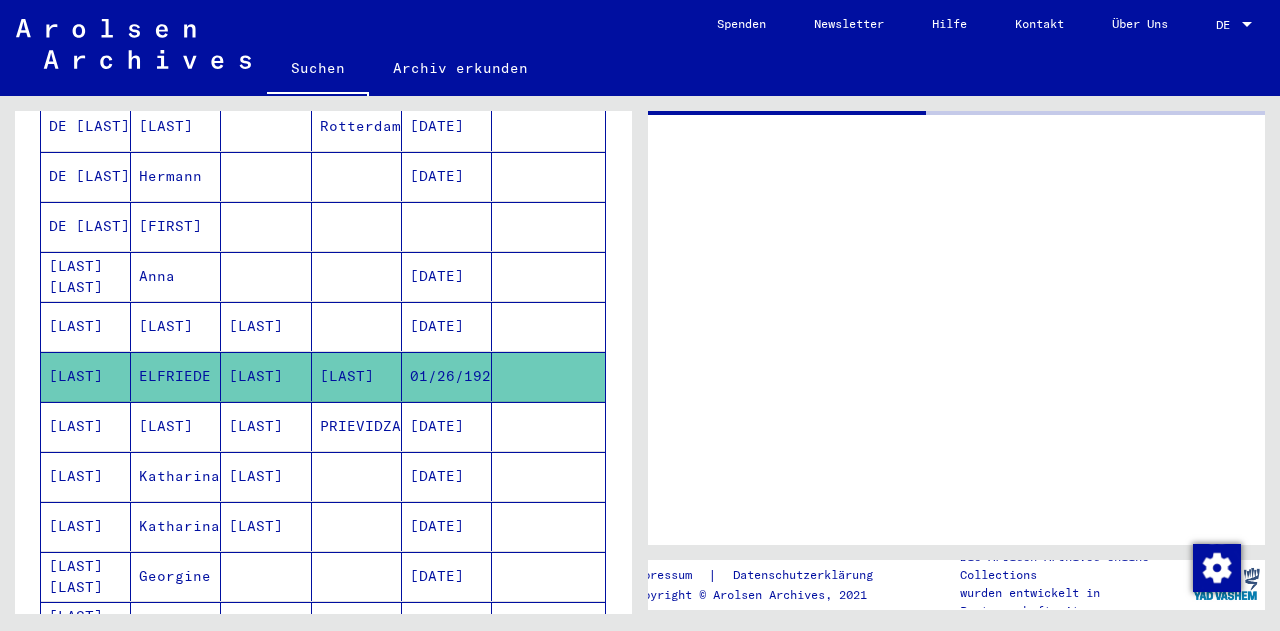 scroll, scrollTop: 830, scrollLeft: 0, axis: vertical 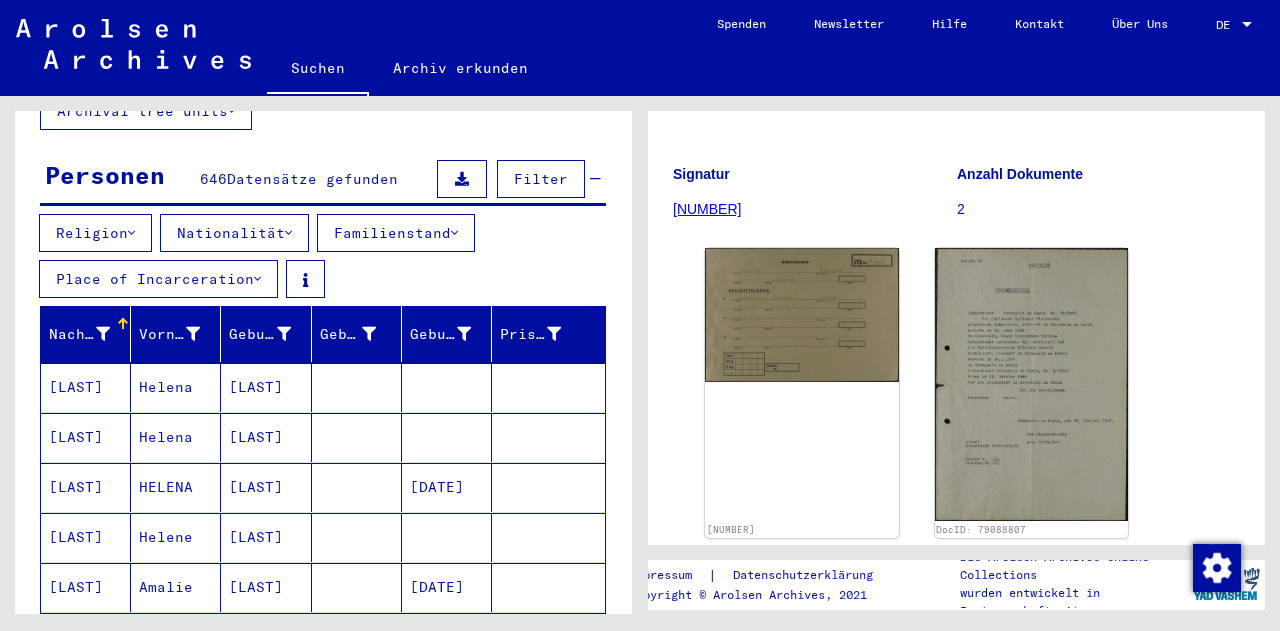 click on "Nationalität" at bounding box center (234, 233) 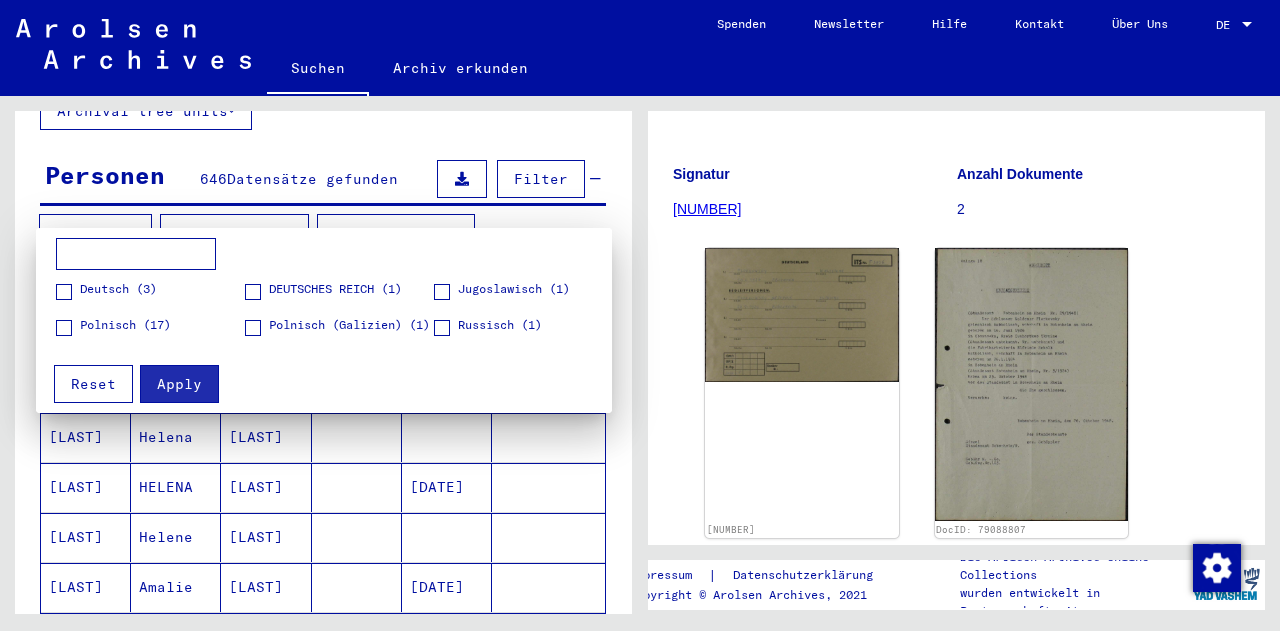 click on "Polnisch (17)" at bounding box center (125, 325) 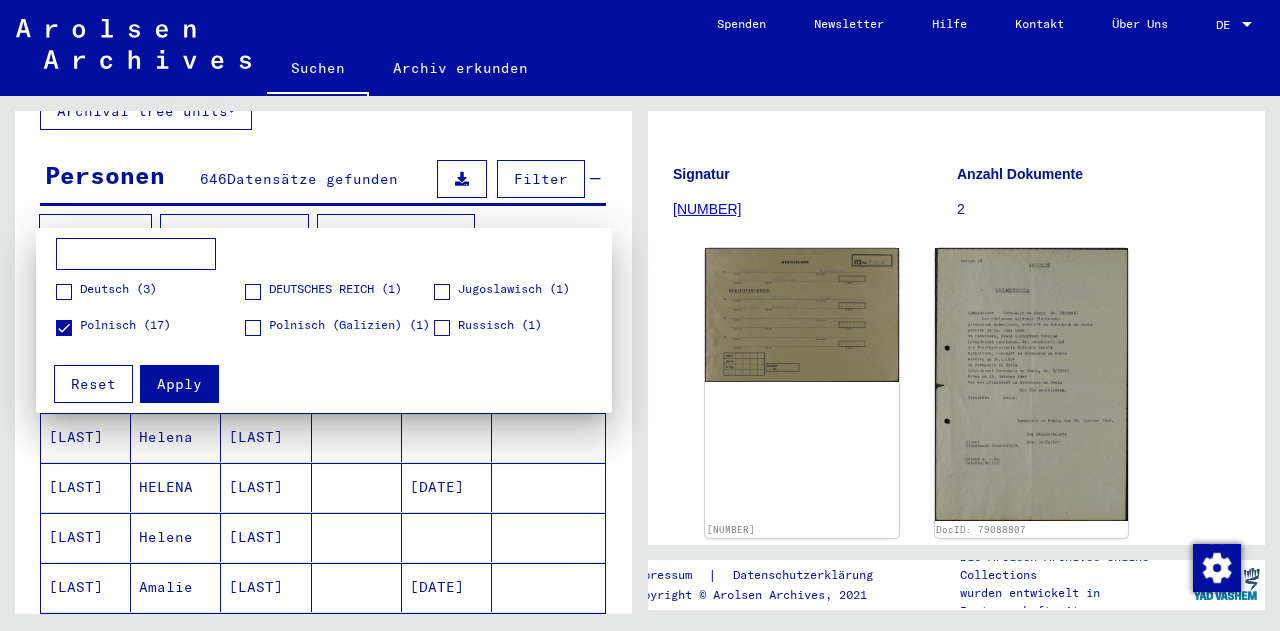 click on "Apply" at bounding box center (179, 384) 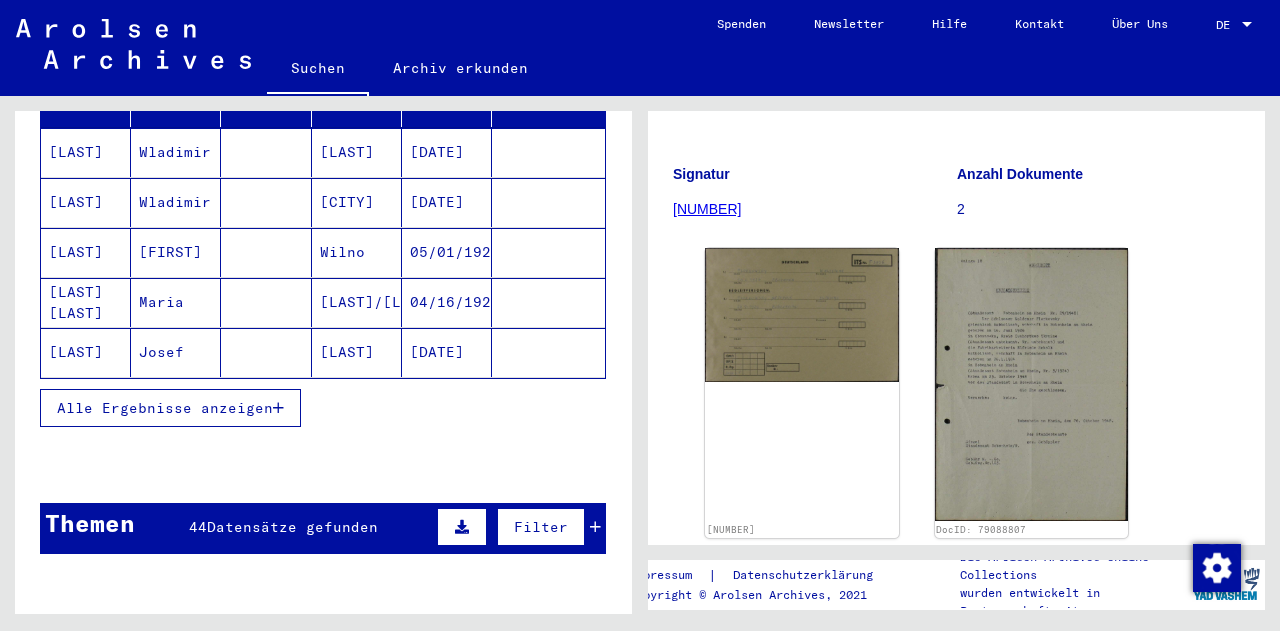 scroll, scrollTop: 430, scrollLeft: 0, axis: vertical 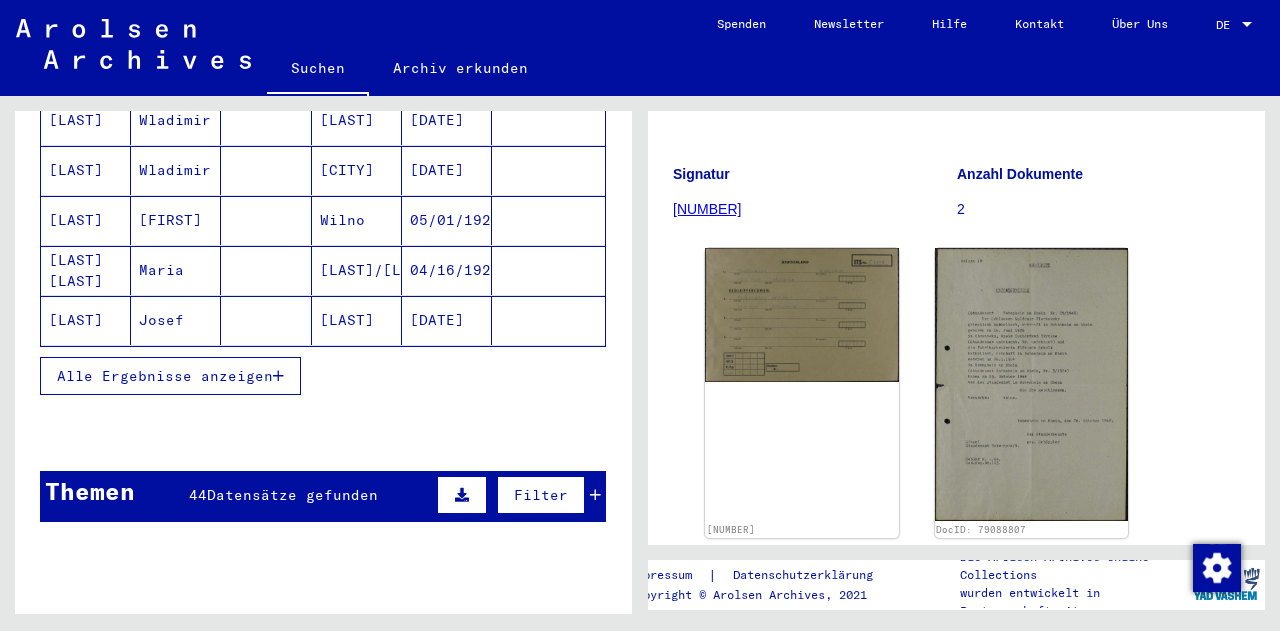 click on "Alle Ergebnisse anzeigen" at bounding box center [165, 376] 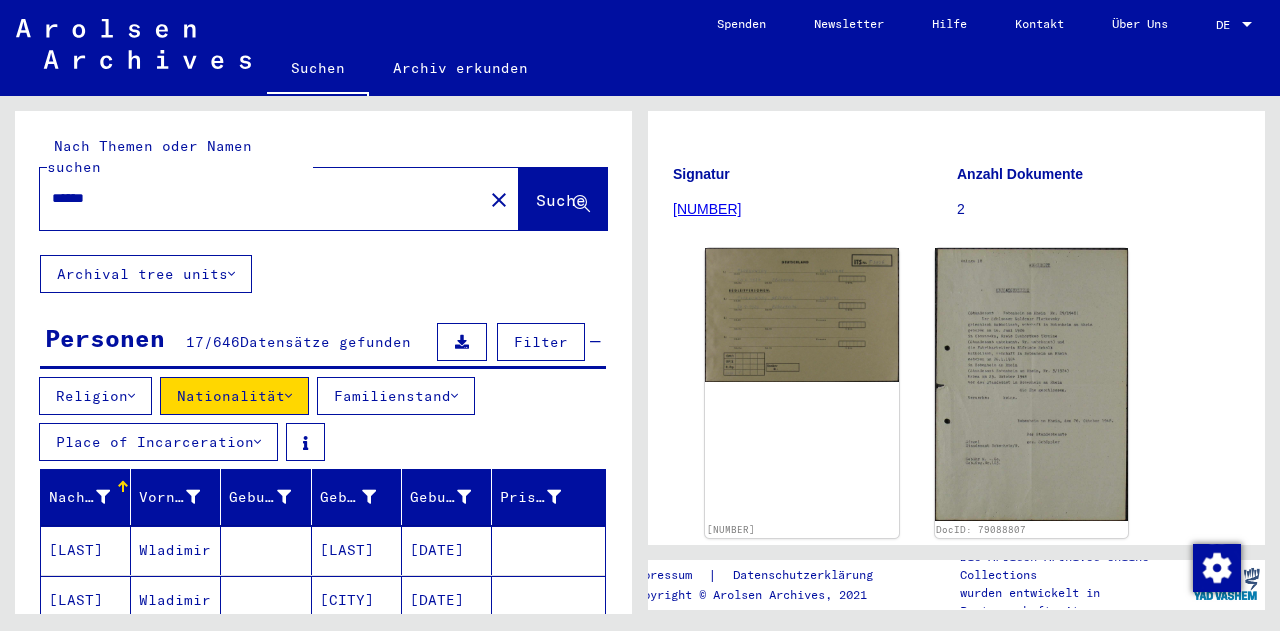 scroll, scrollTop: 0, scrollLeft: 0, axis: both 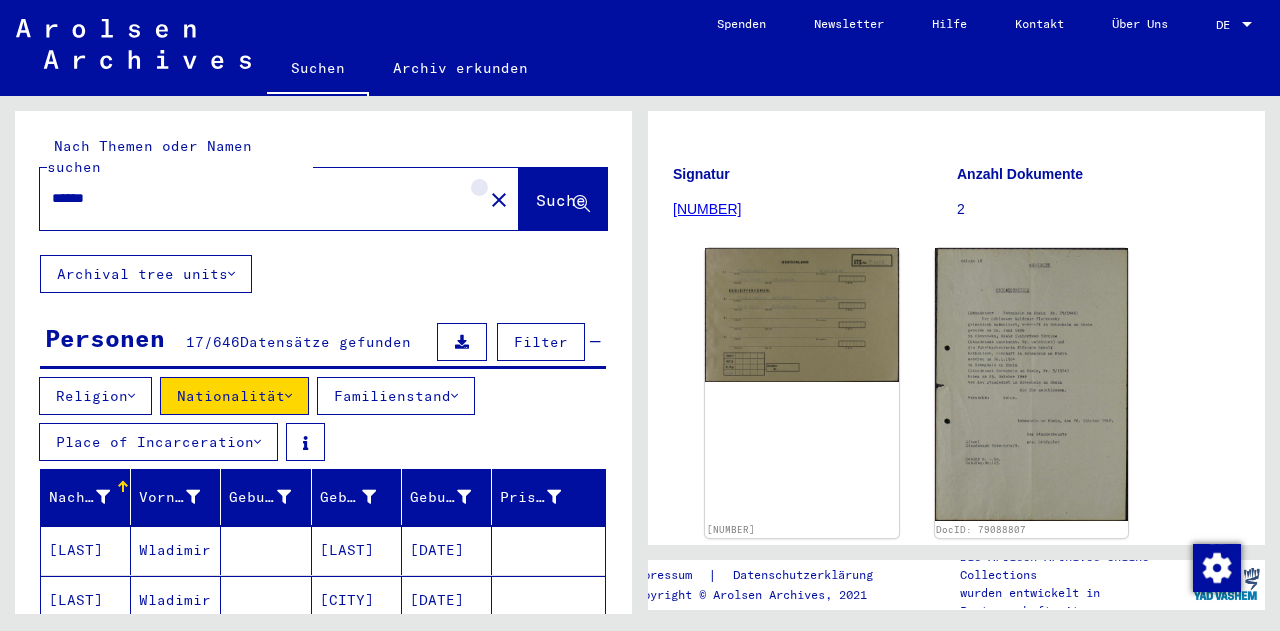 click on "close" 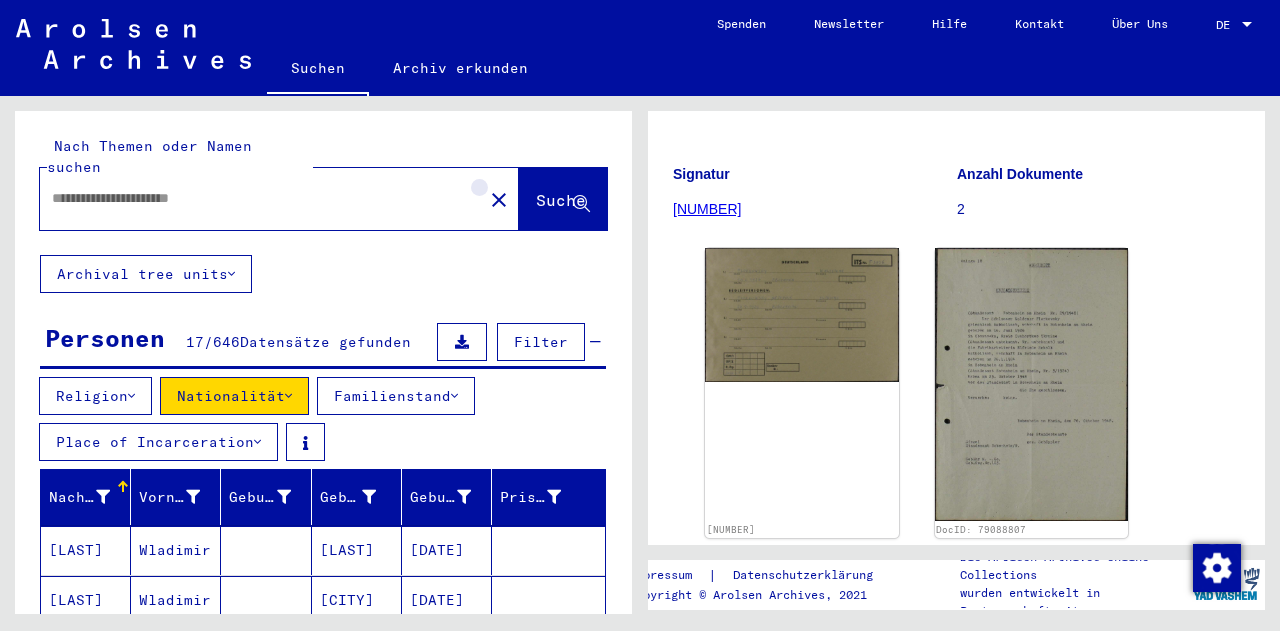 scroll, scrollTop: 0, scrollLeft: 0, axis: both 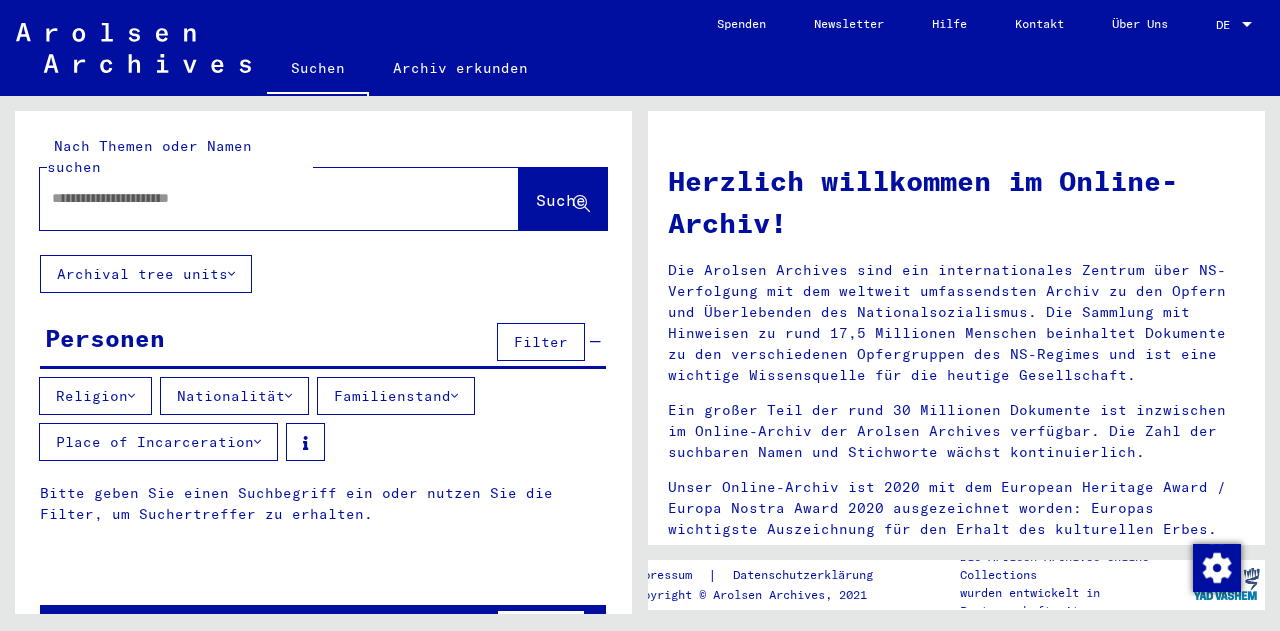 click at bounding box center (255, 198) 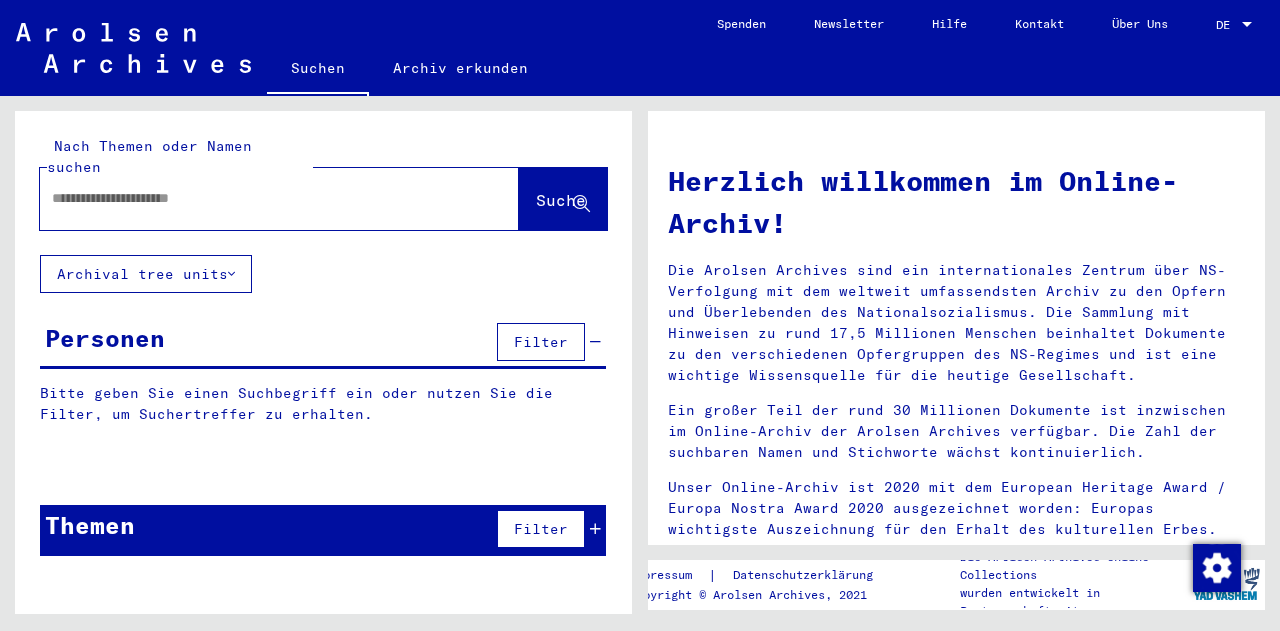 click at bounding box center (595, 342) 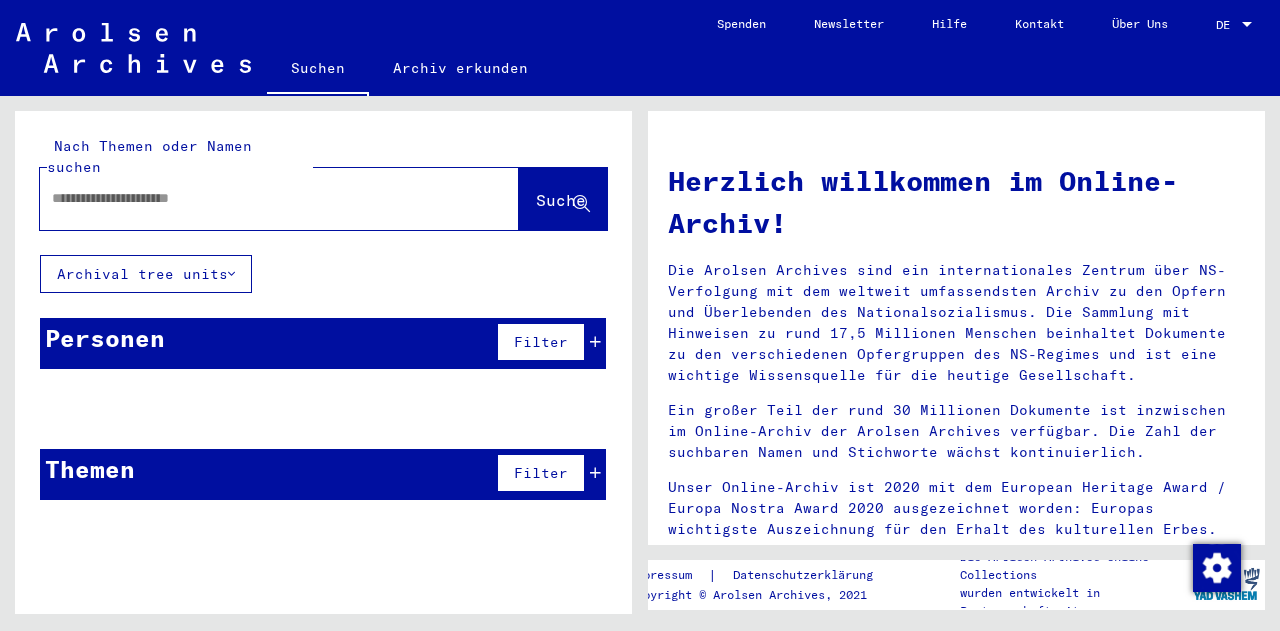 click at bounding box center [255, 198] 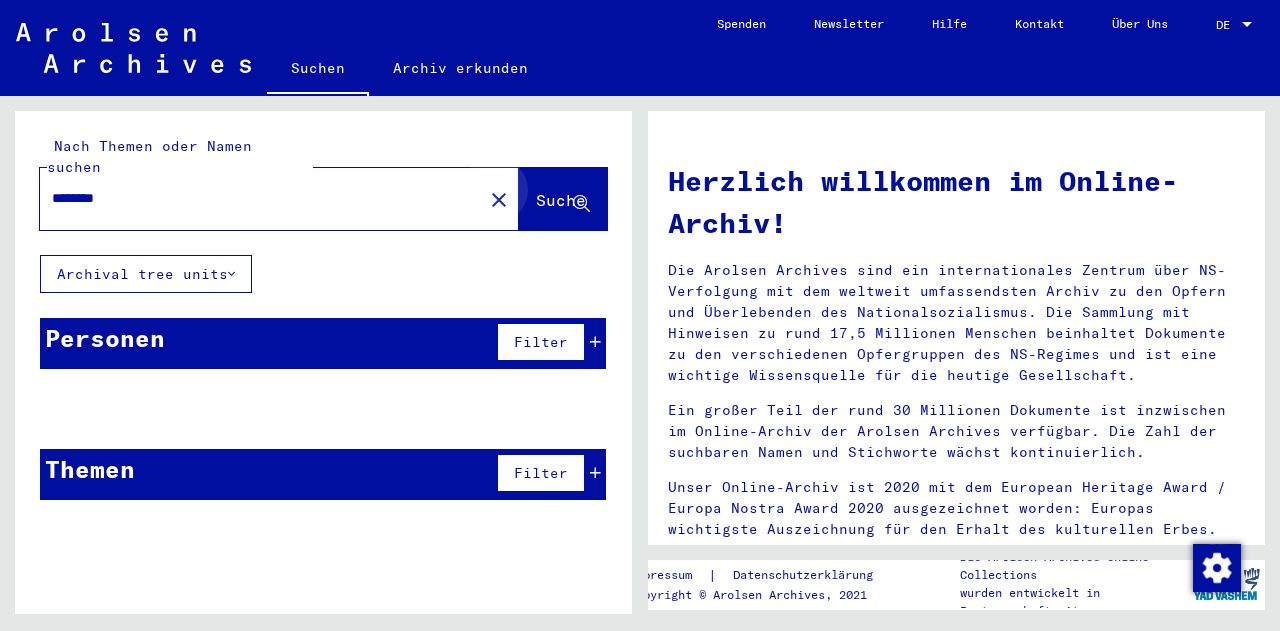 click on "Suche" 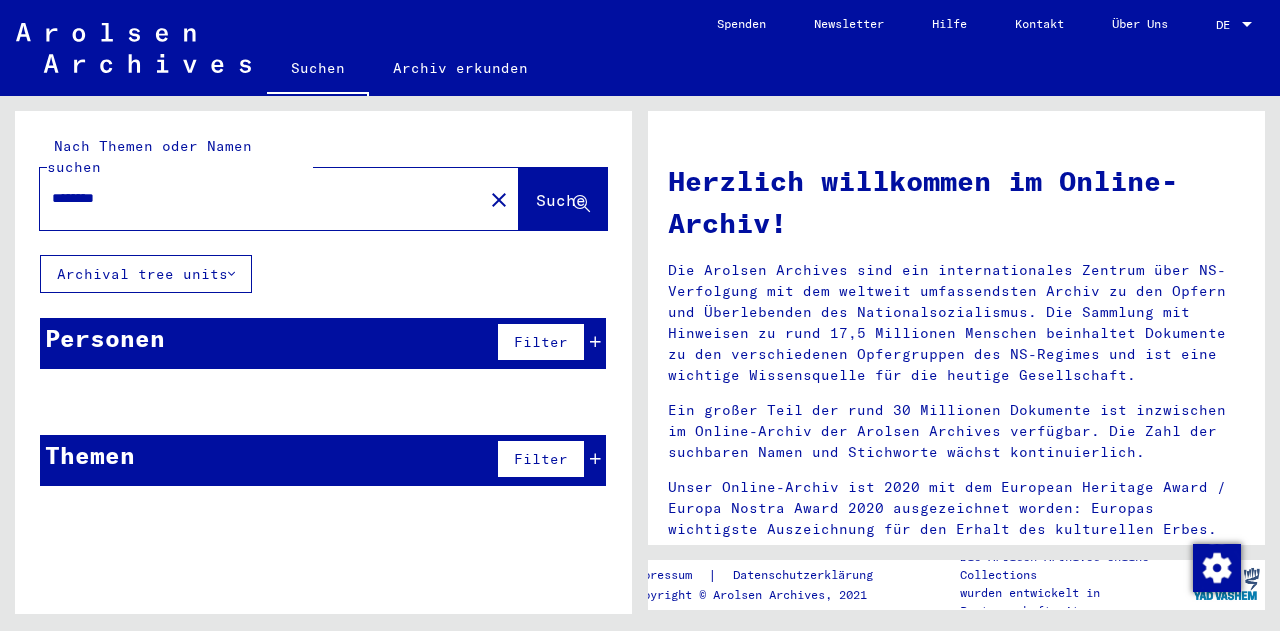click on "********" 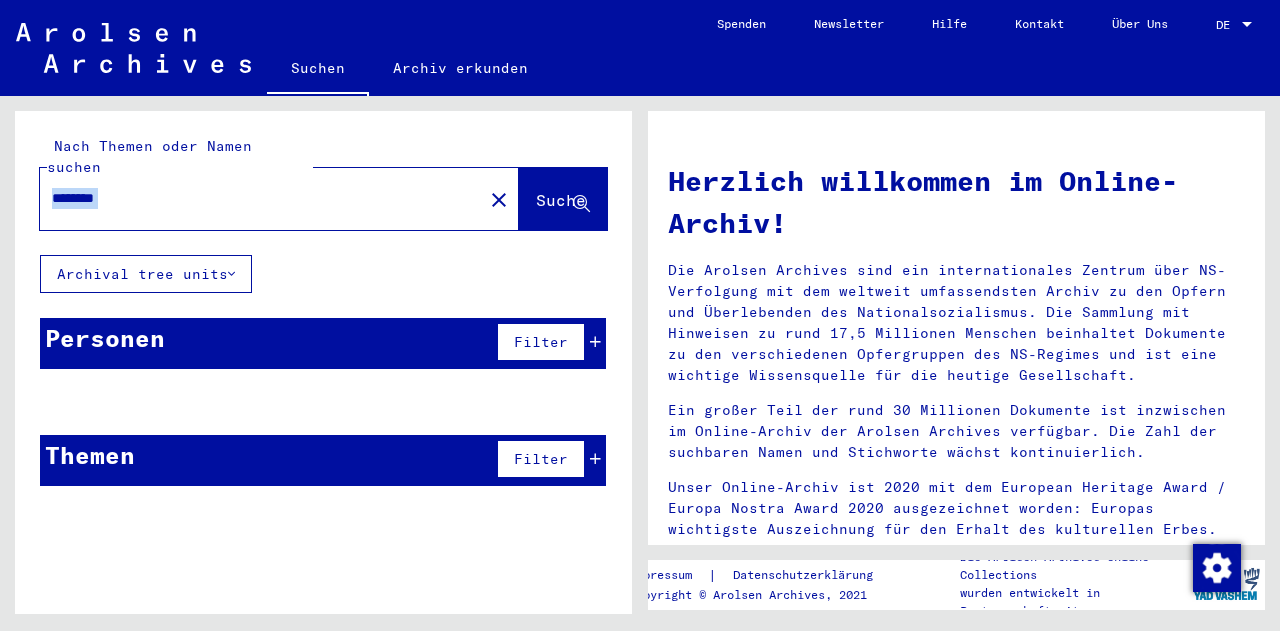 click on "********" 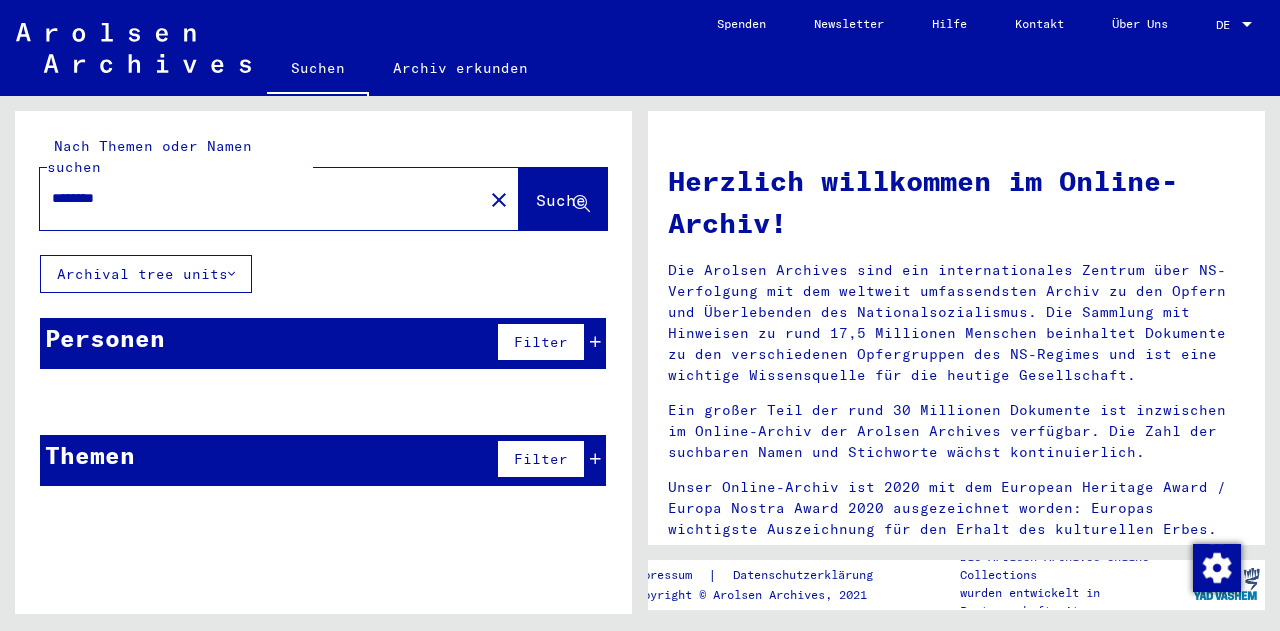 click on "********" at bounding box center (255, 198) 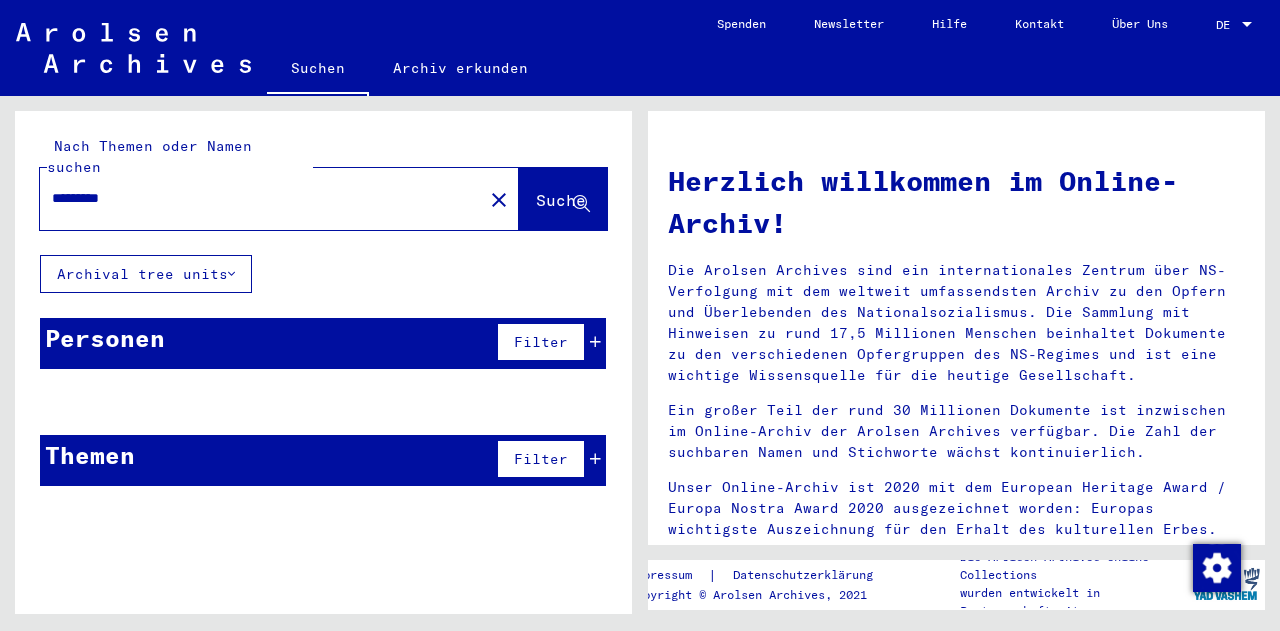 type on "*********" 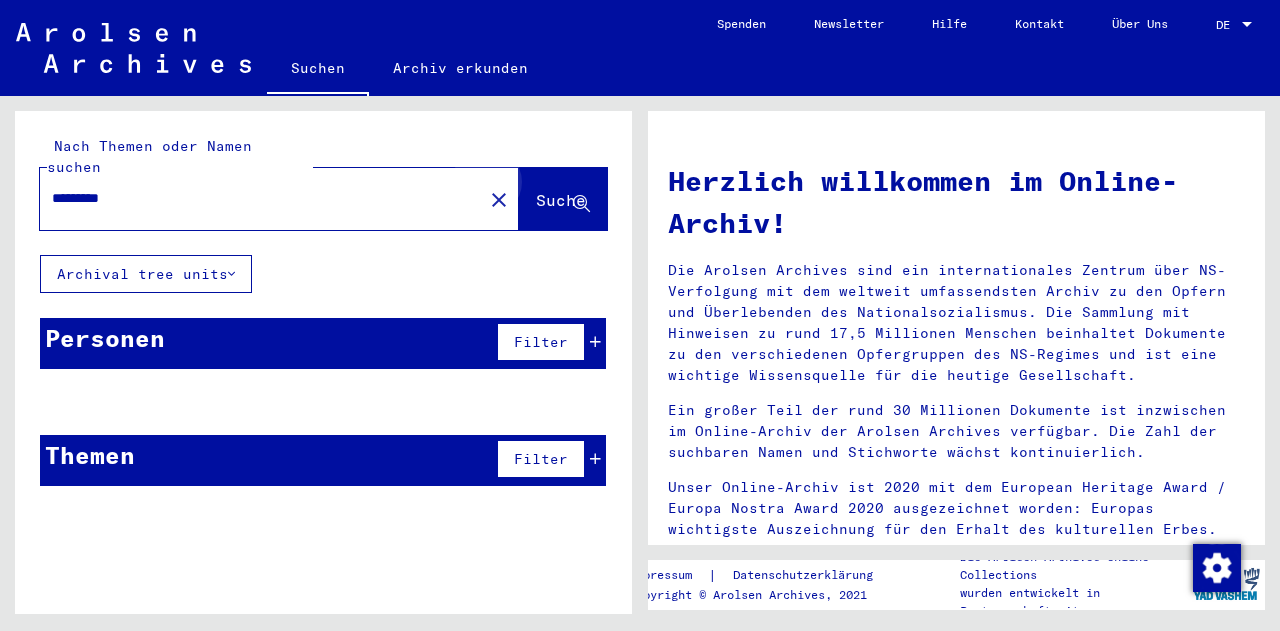 click on "Suche" 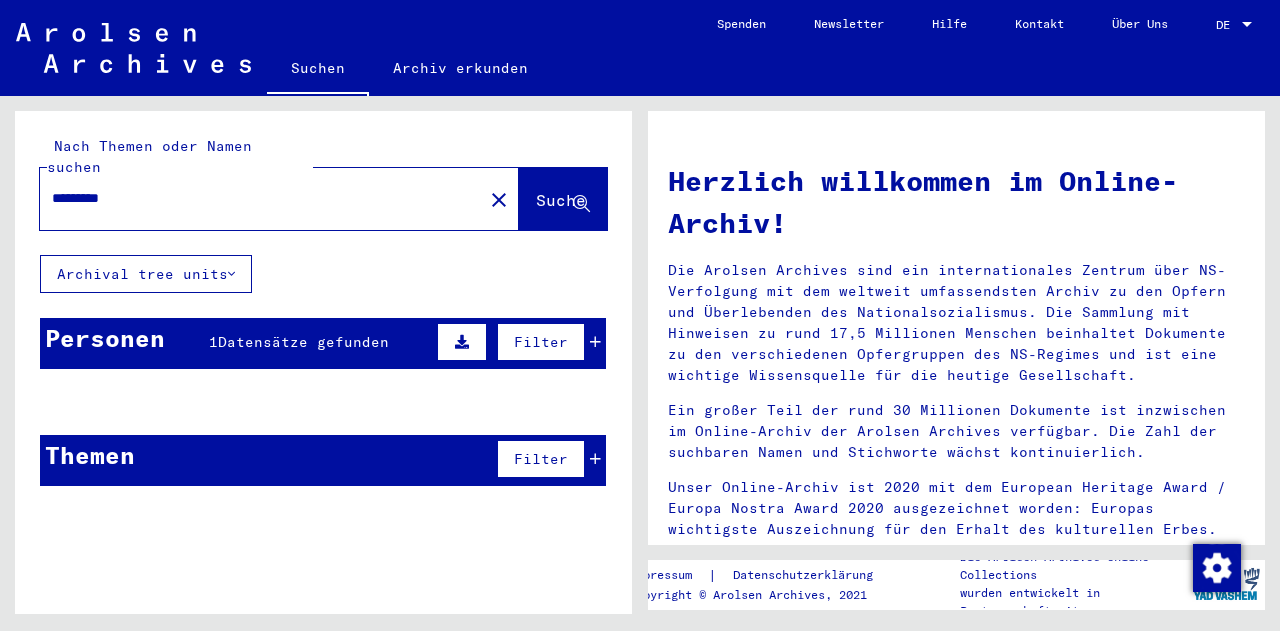 click on "Personen 1  Datensätze gefunden  Filter" at bounding box center [323, 343] 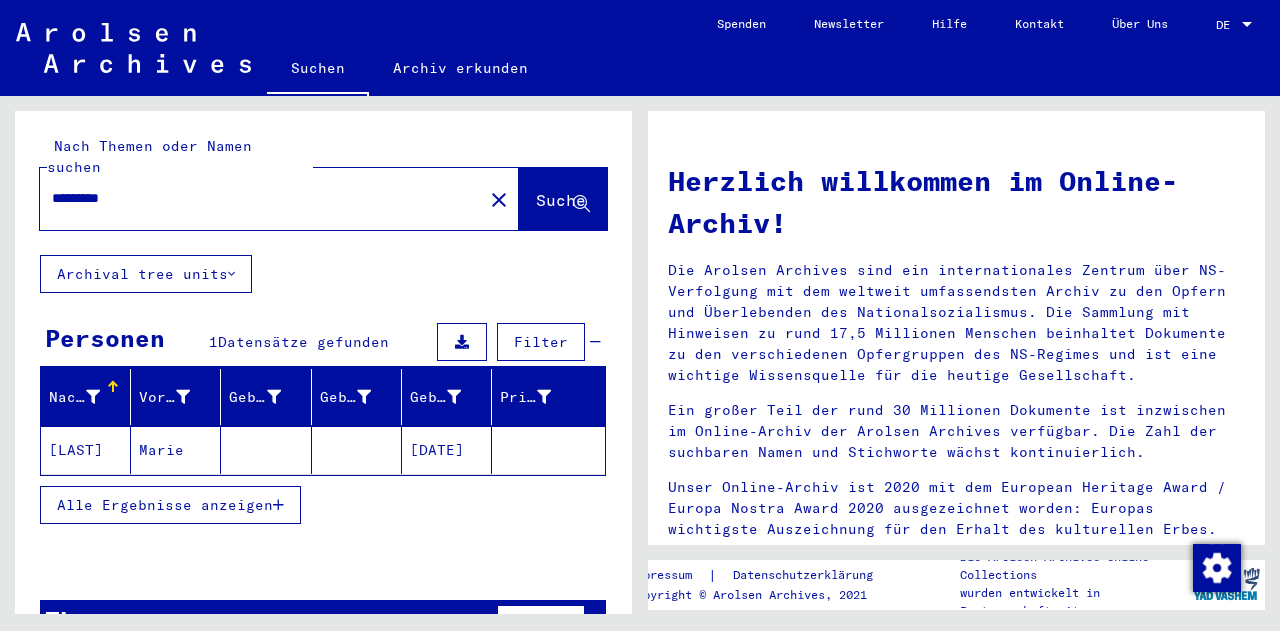 click on "Marie" 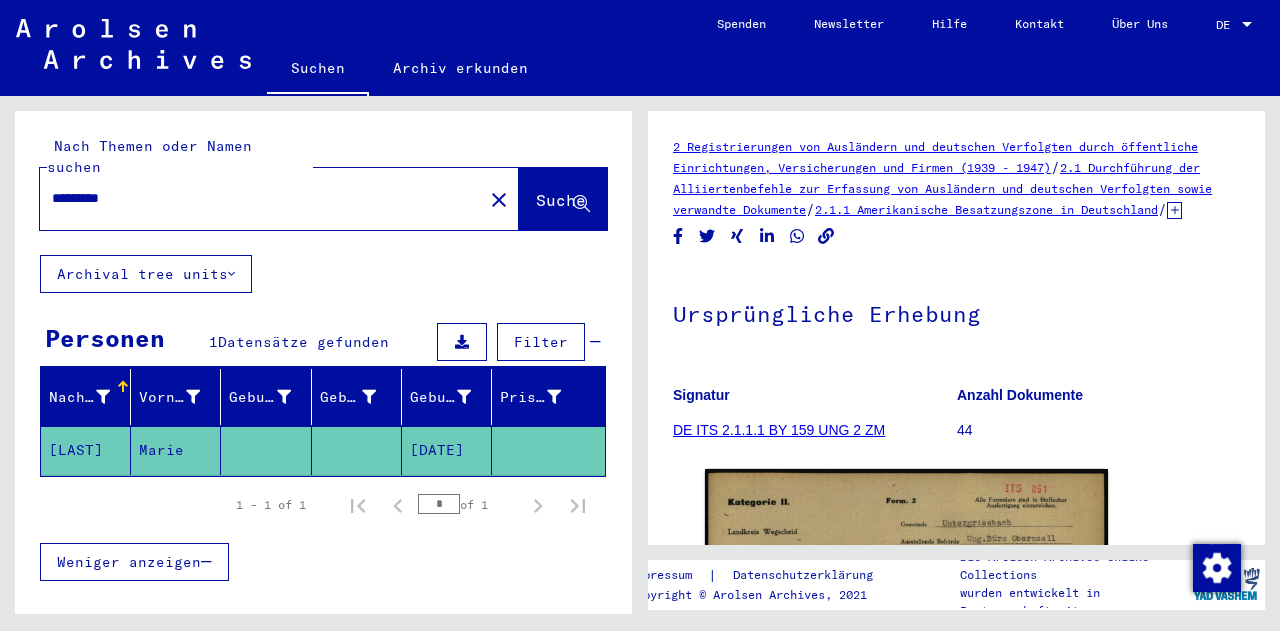 scroll, scrollTop: 0, scrollLeft: 0, axis: both 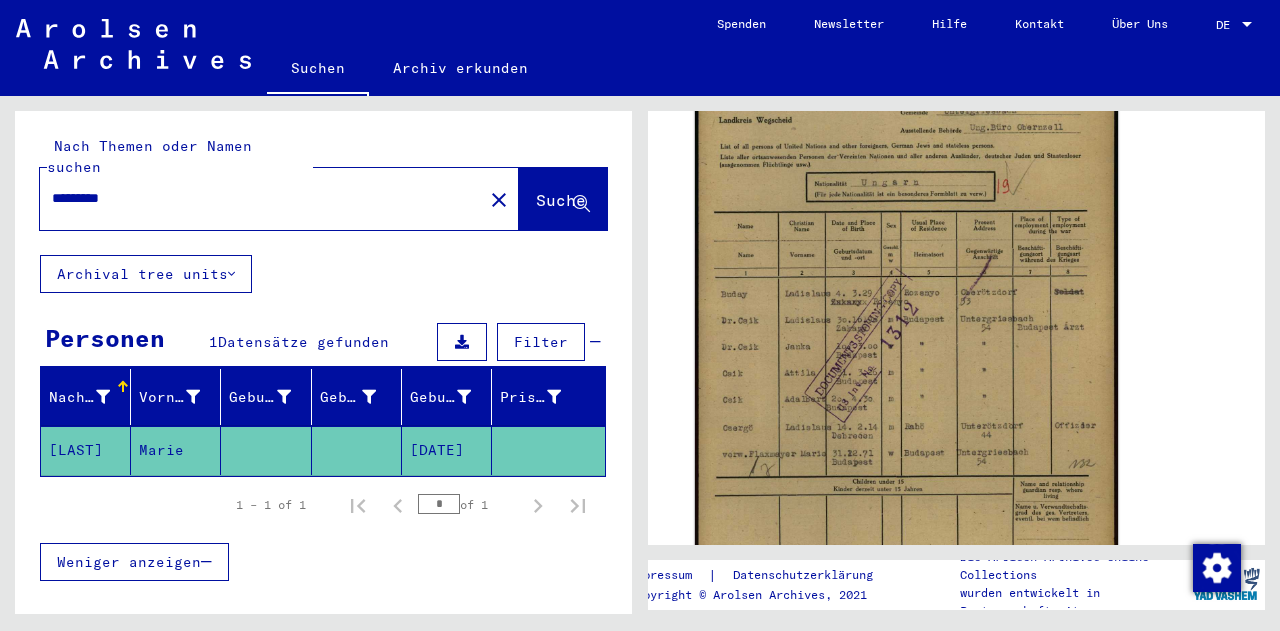 drag, startPoint x: 844, startPoint y: 353, endPoint x: 826, endPoint y: 349, distance: 18.439089 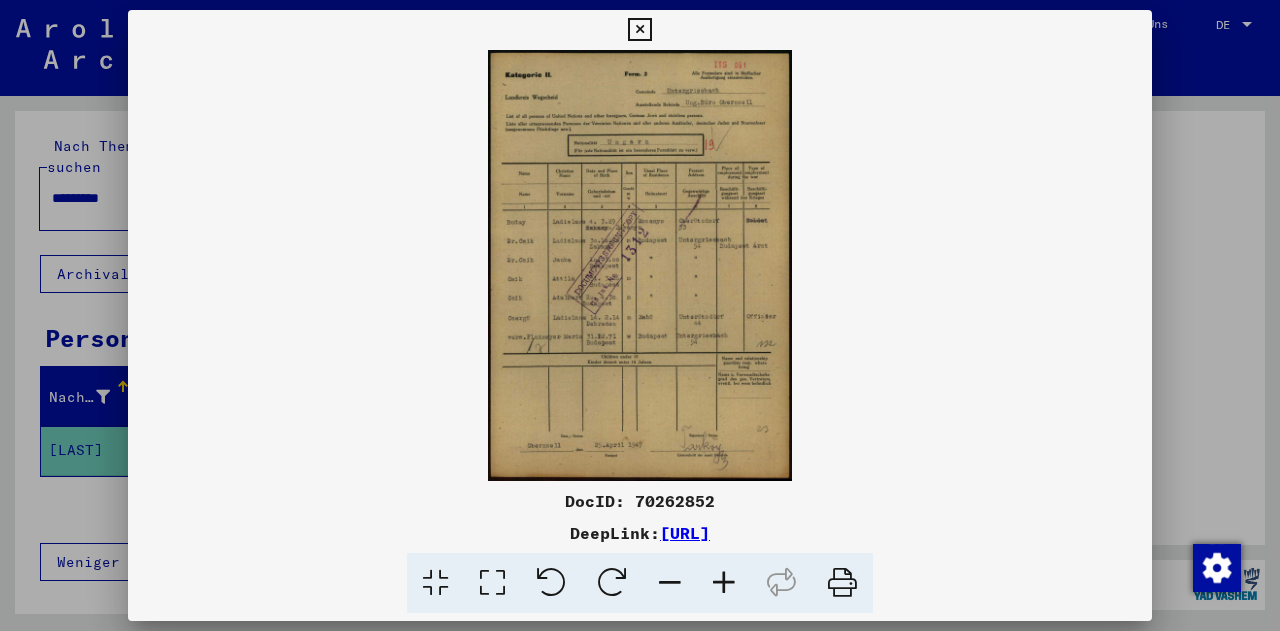 click at bounding box center [724, 583] 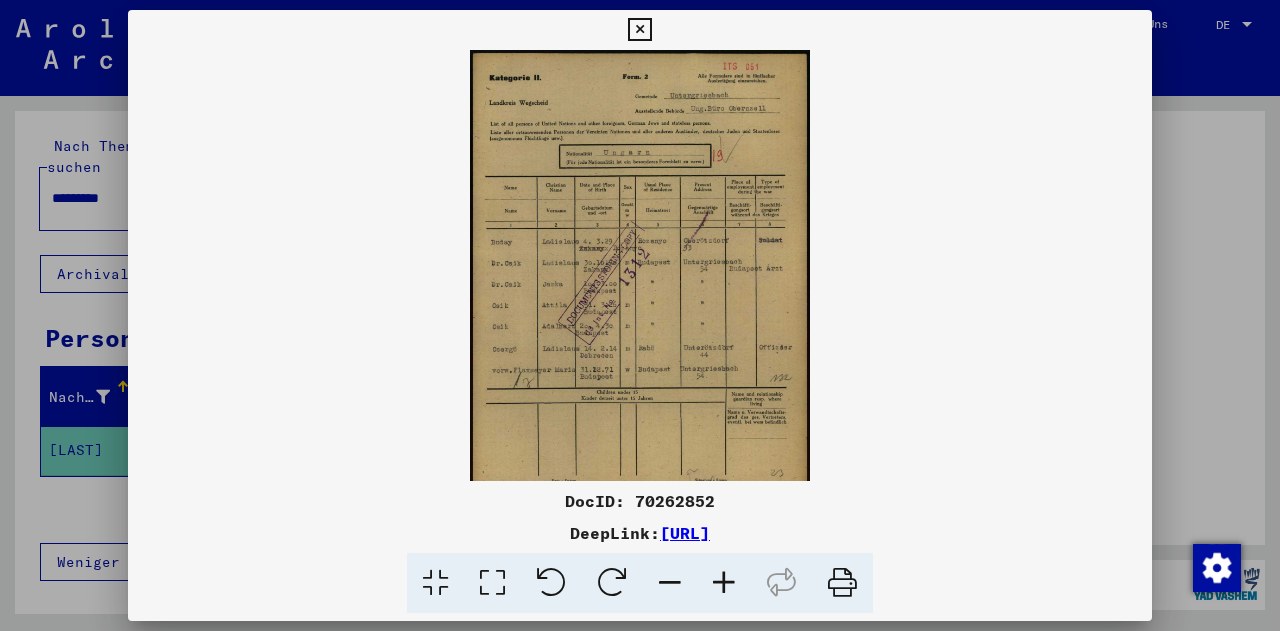 click at bounding box center [724, 583] 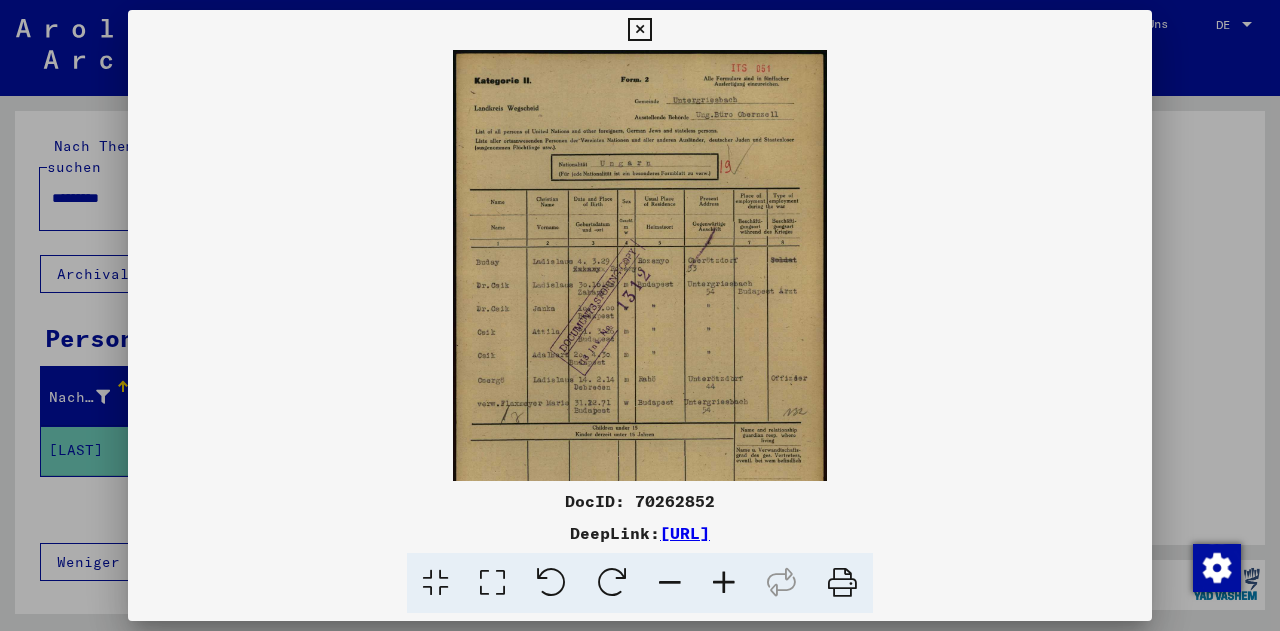 click at bounding box center [724, 583] 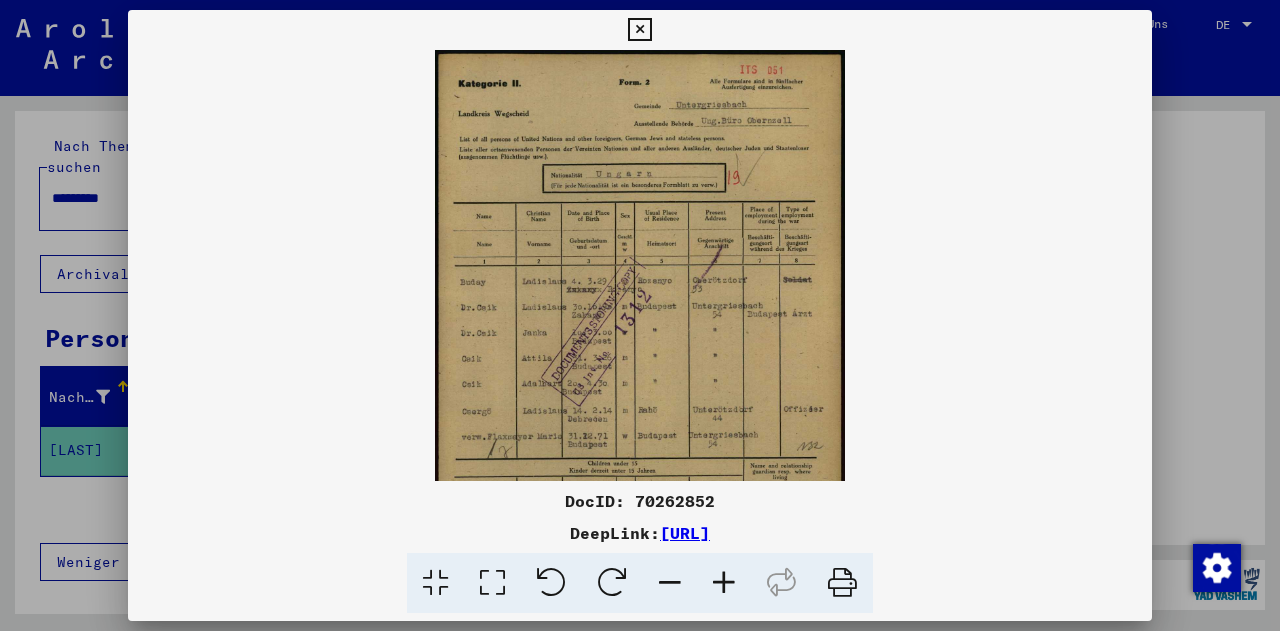 click at bounding box center [724, 583] 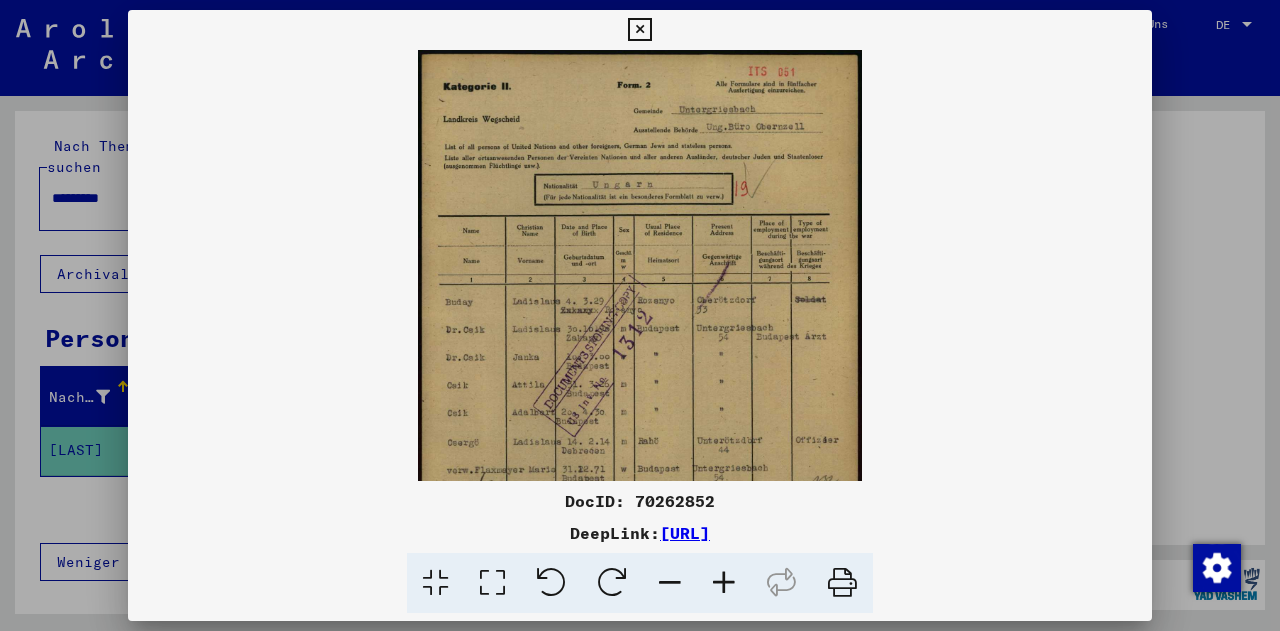 click at bounding box center [724, 583] 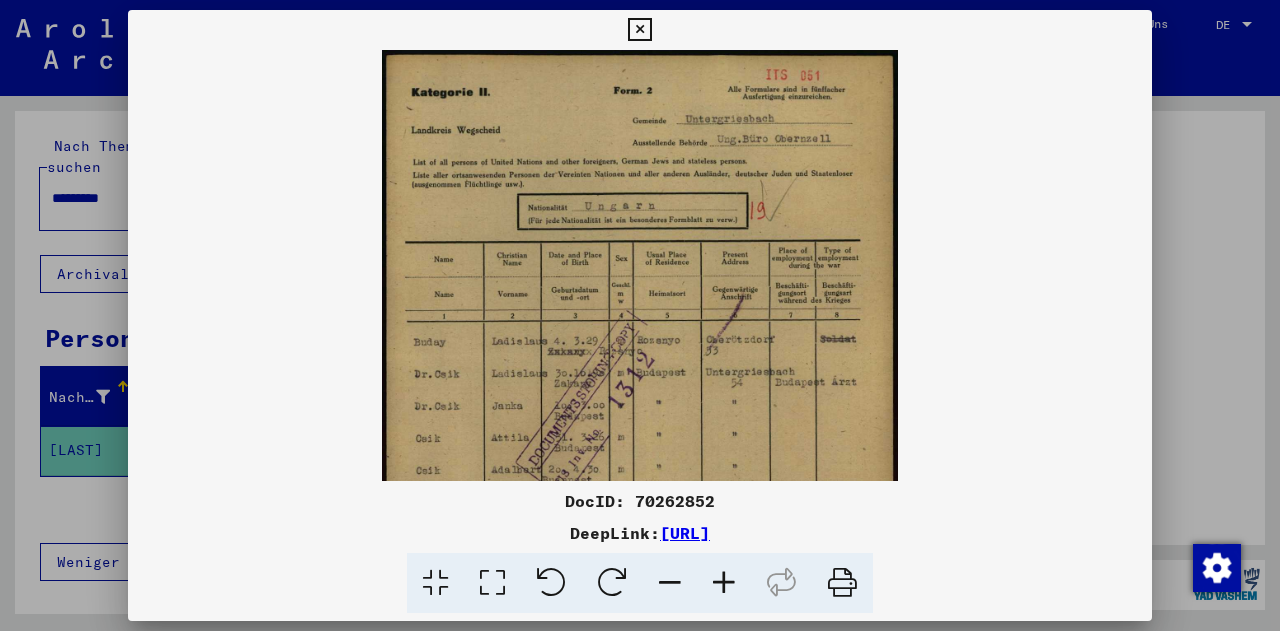 click at bounding box center (724, 583) 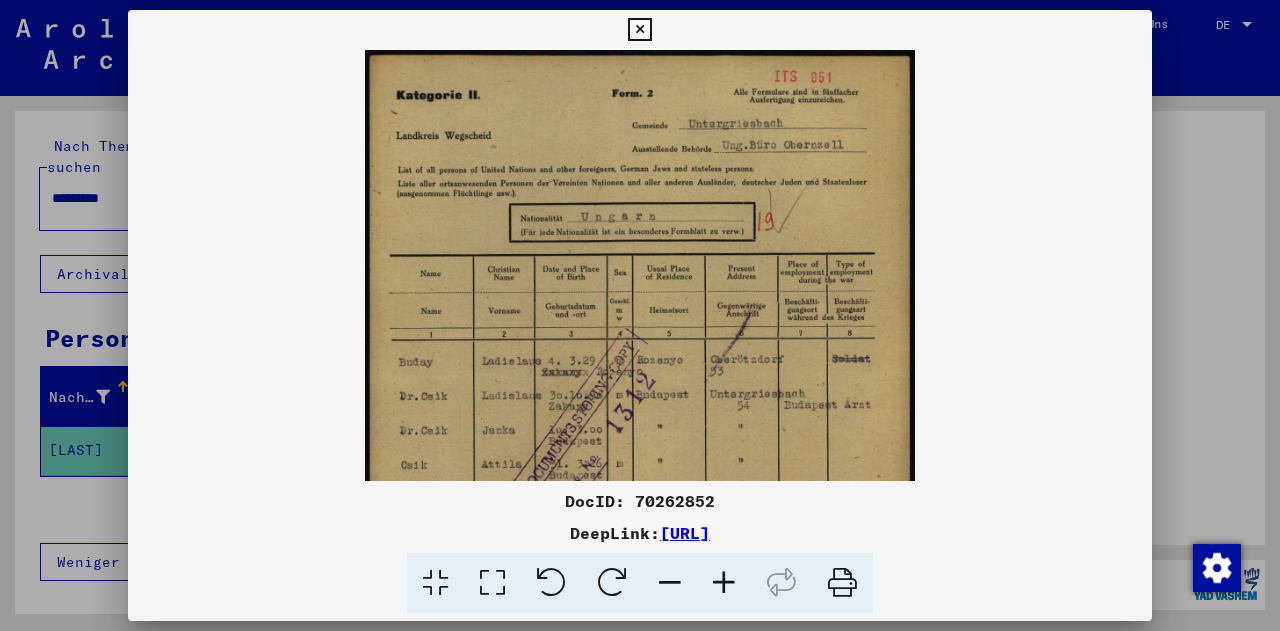 click at bounding box center (724, 583) 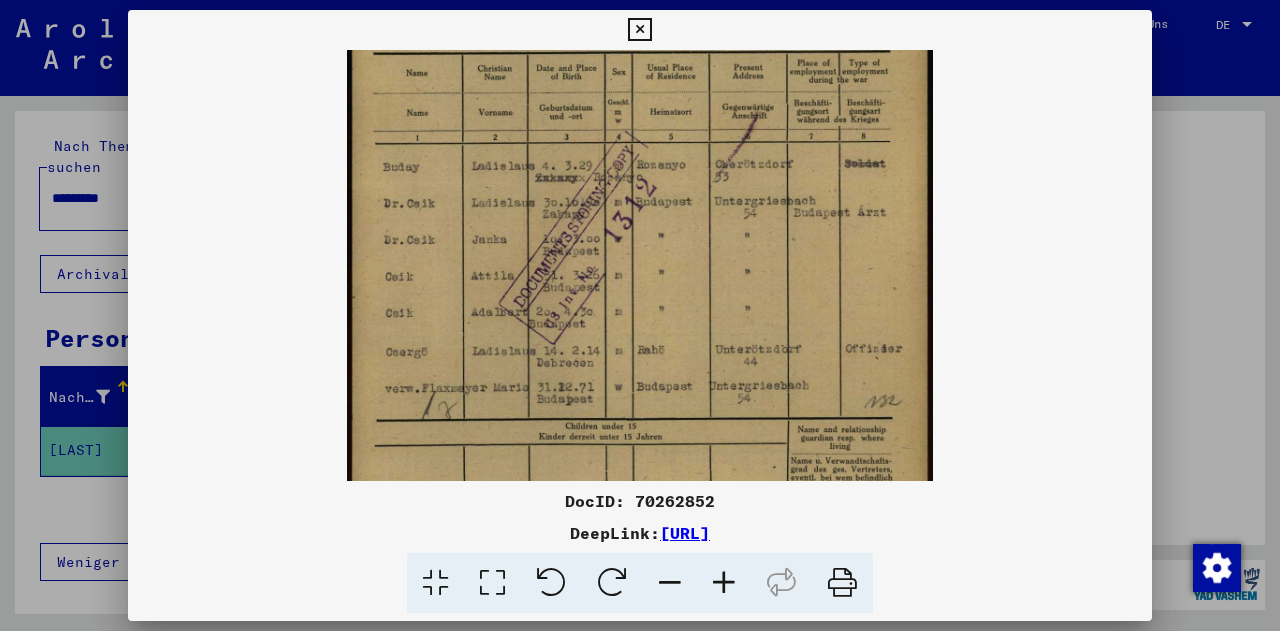 scroll, scrollTop: 231, scrollLeft: 0, axis: vertical 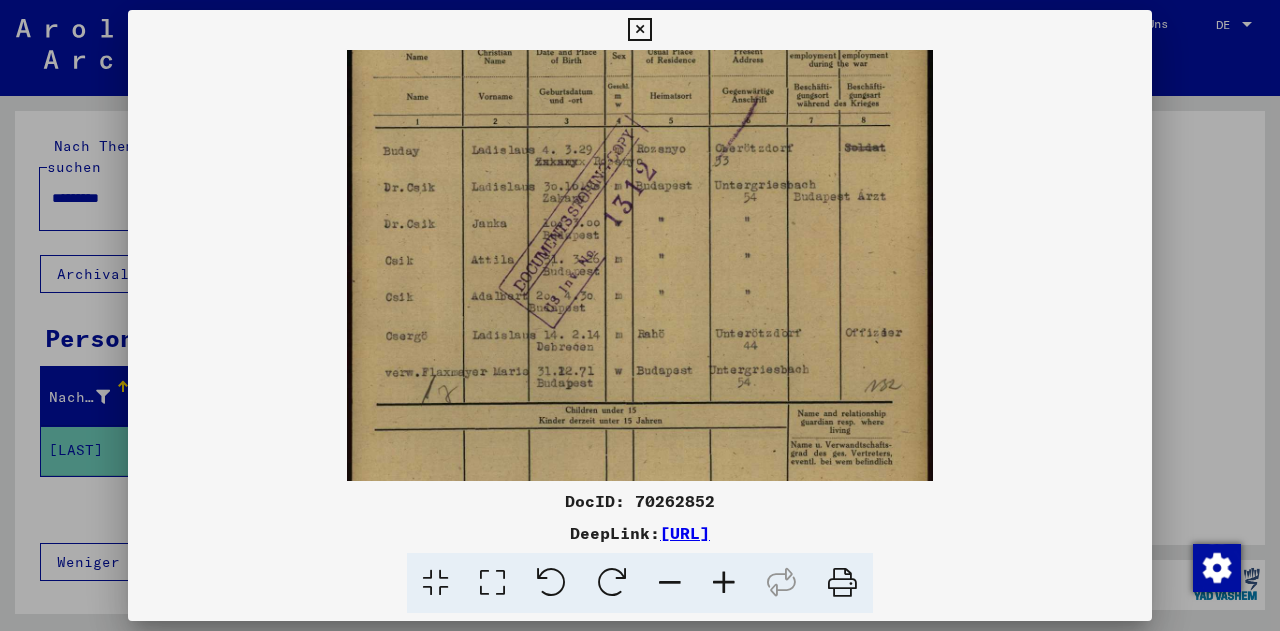 drag, startPoint x: 484, startPoint y: 354, endPoint x: 474, endPoint y: 123, distance: 231.21635 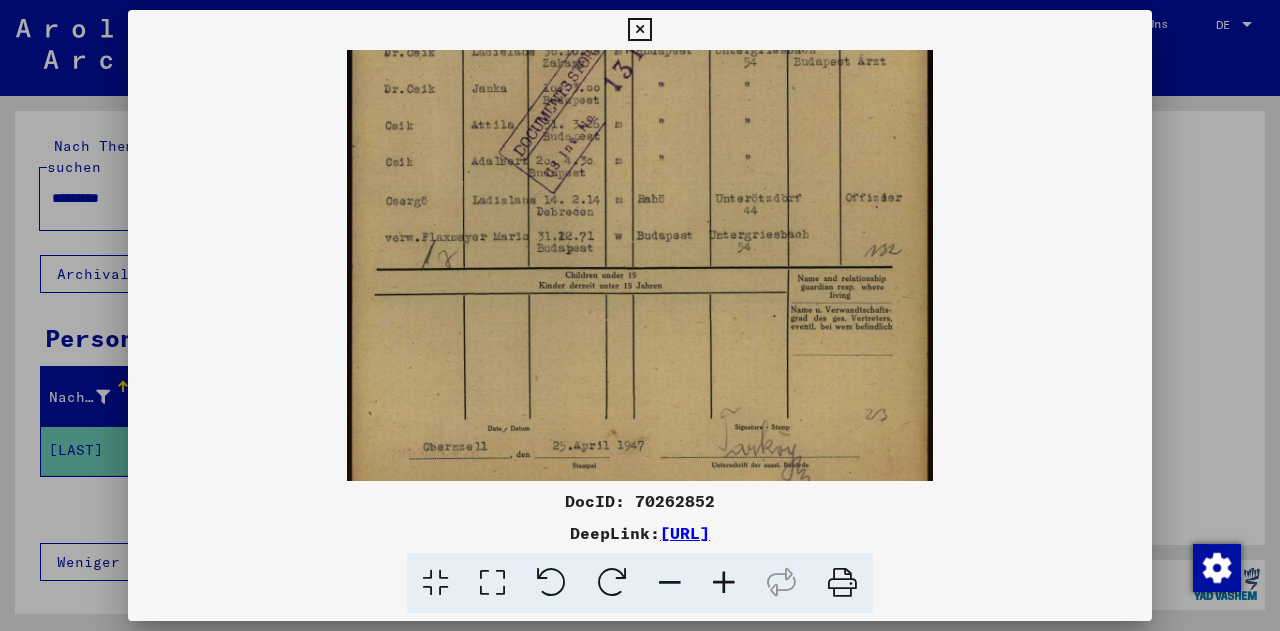 scroll, scrollTop: 400, scrollLeft: 0, axis: vertical 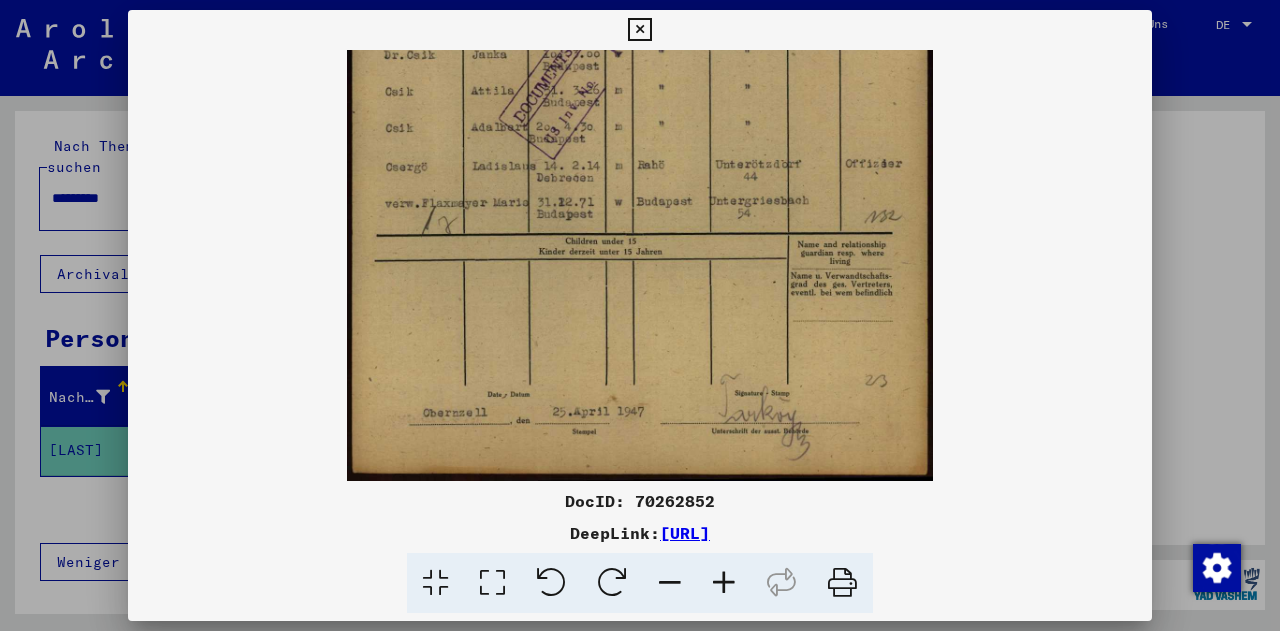 drag, startPoint x: 644, startPoint y: 452, endPoint x: 644, endPoint y: 225, distance: 227 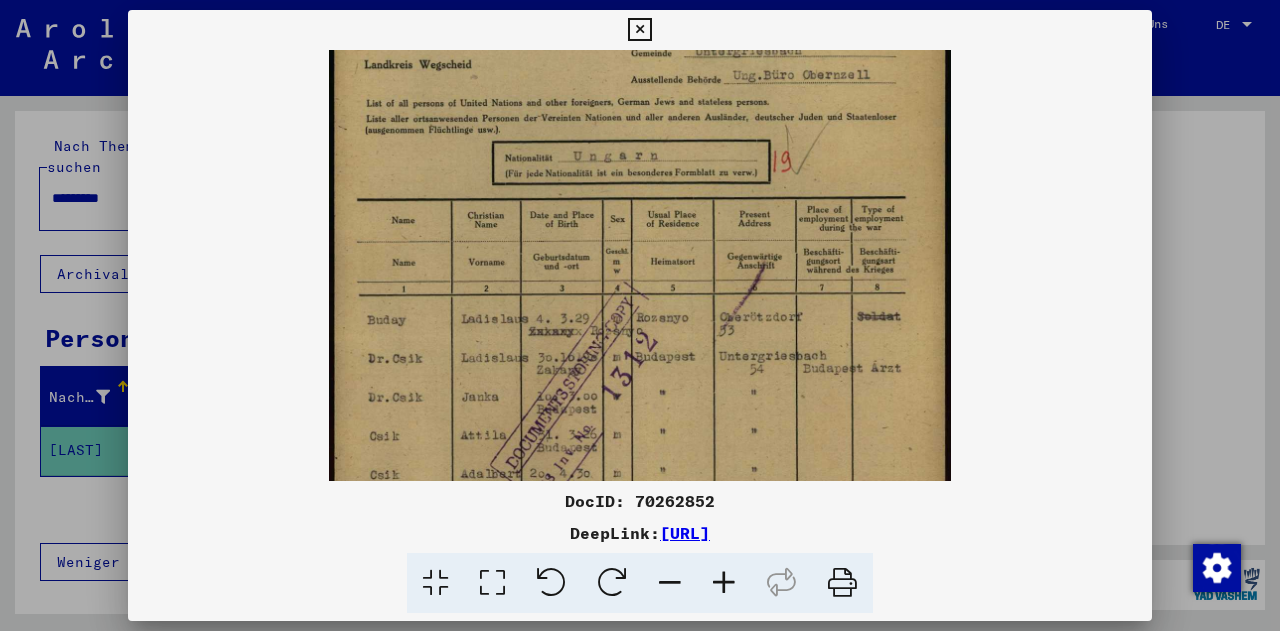 scroll, scrollTop: 62, scrollLeft: 0, axis: vertical 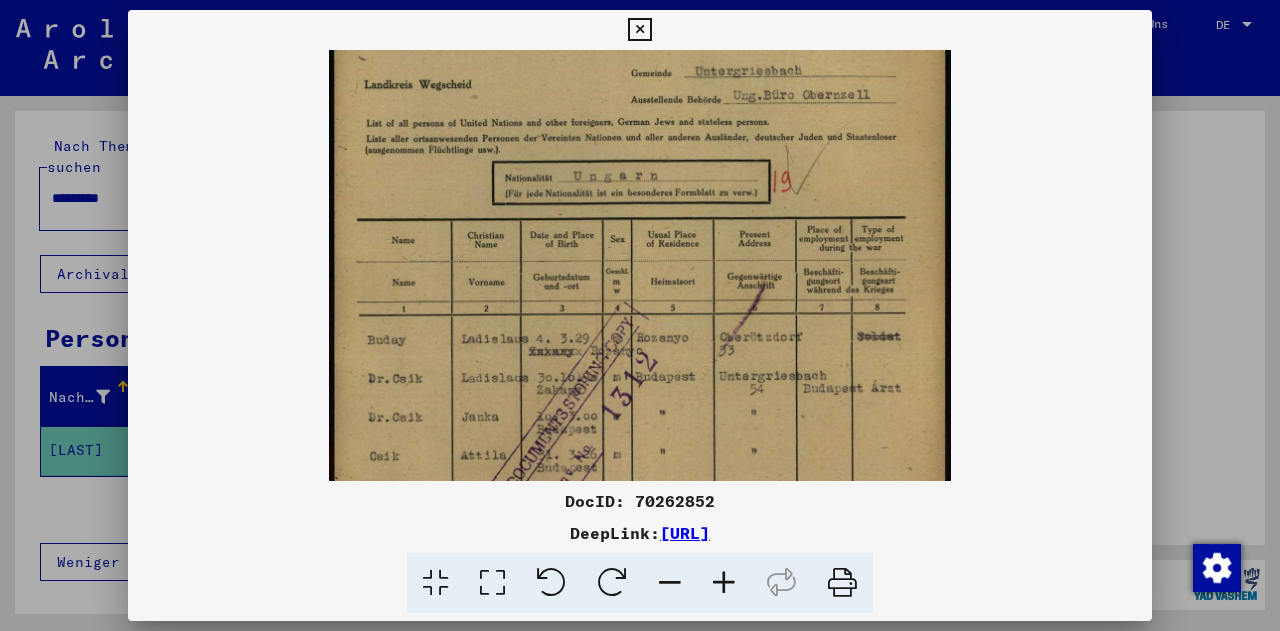 drag, startPoint x: 736, startPoint y: 378, endPoint x: 726, endPoint y: 499, distance: 121.41252 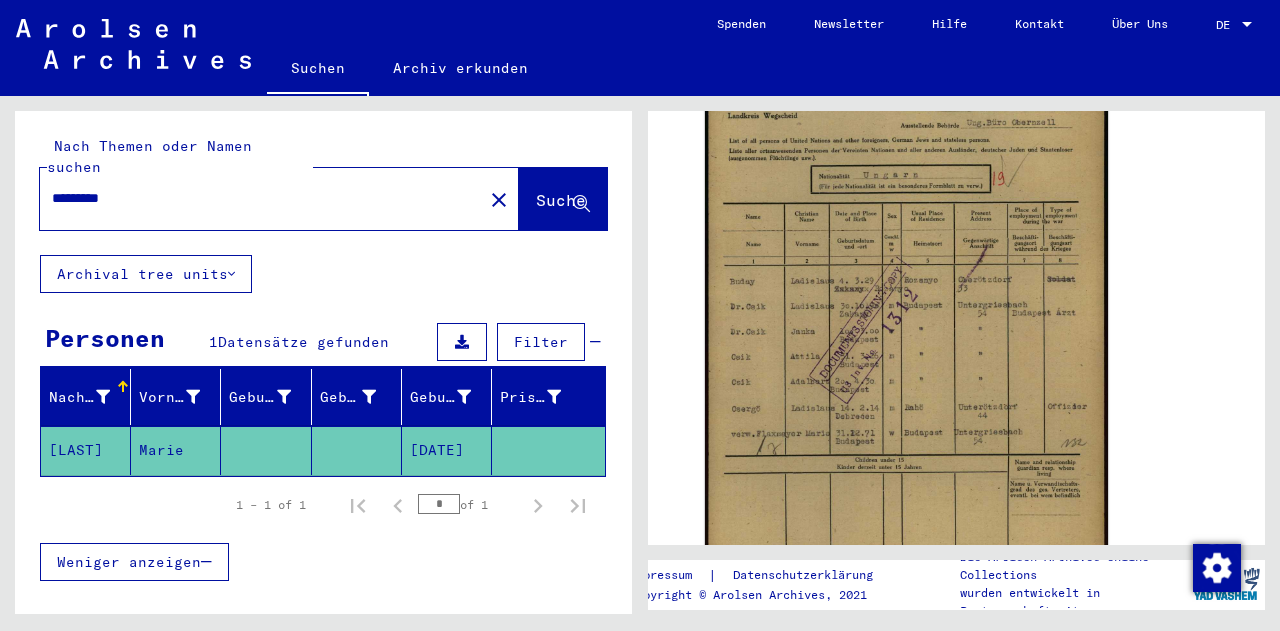 scroll, scrollTop: 0, scrollLeft: 0, axis: both 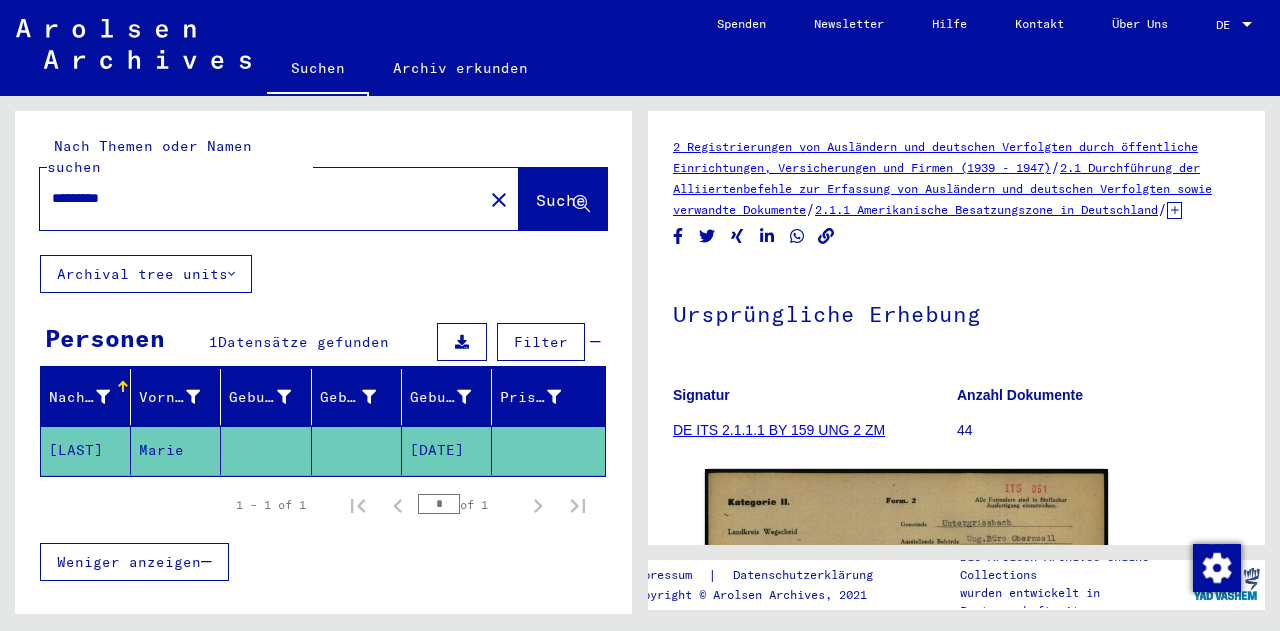 click 